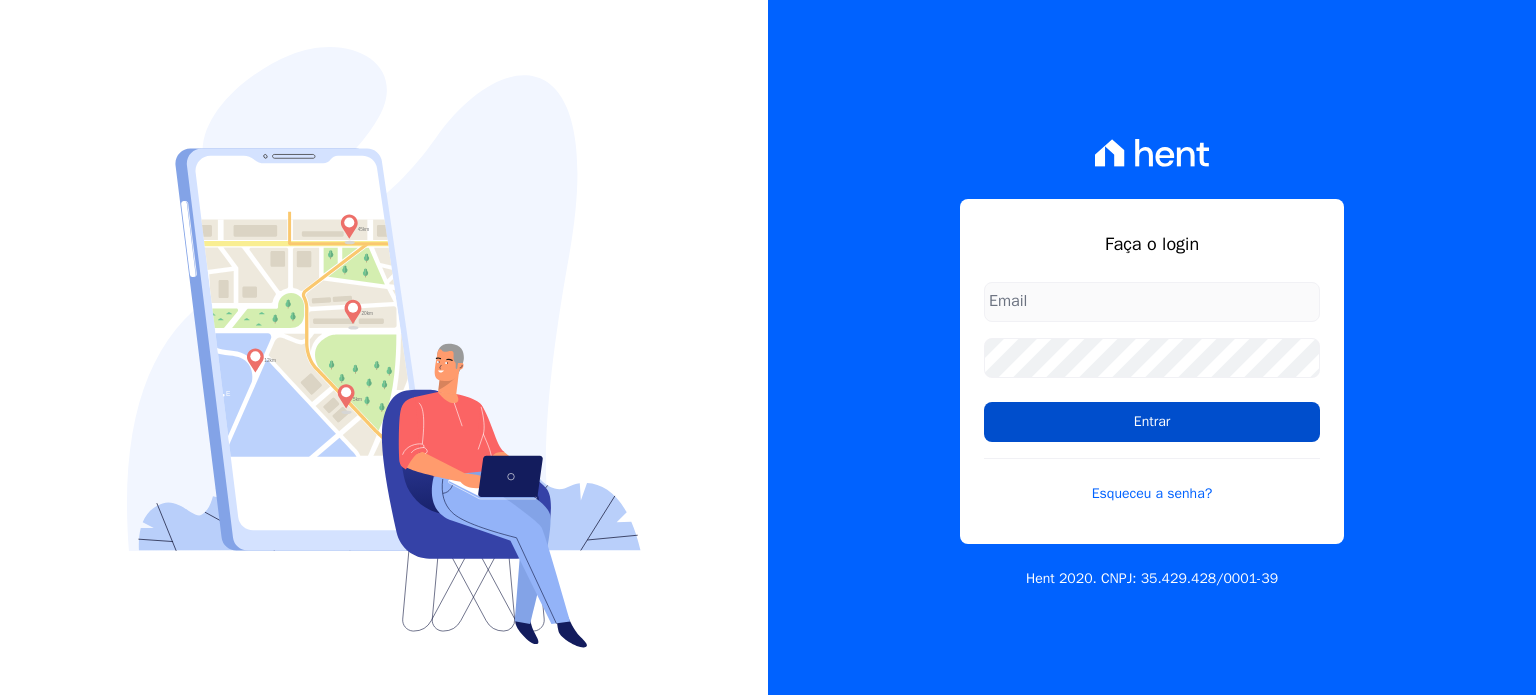 scroll, scrollTop: 0, scrollLeft: 0, axis: both 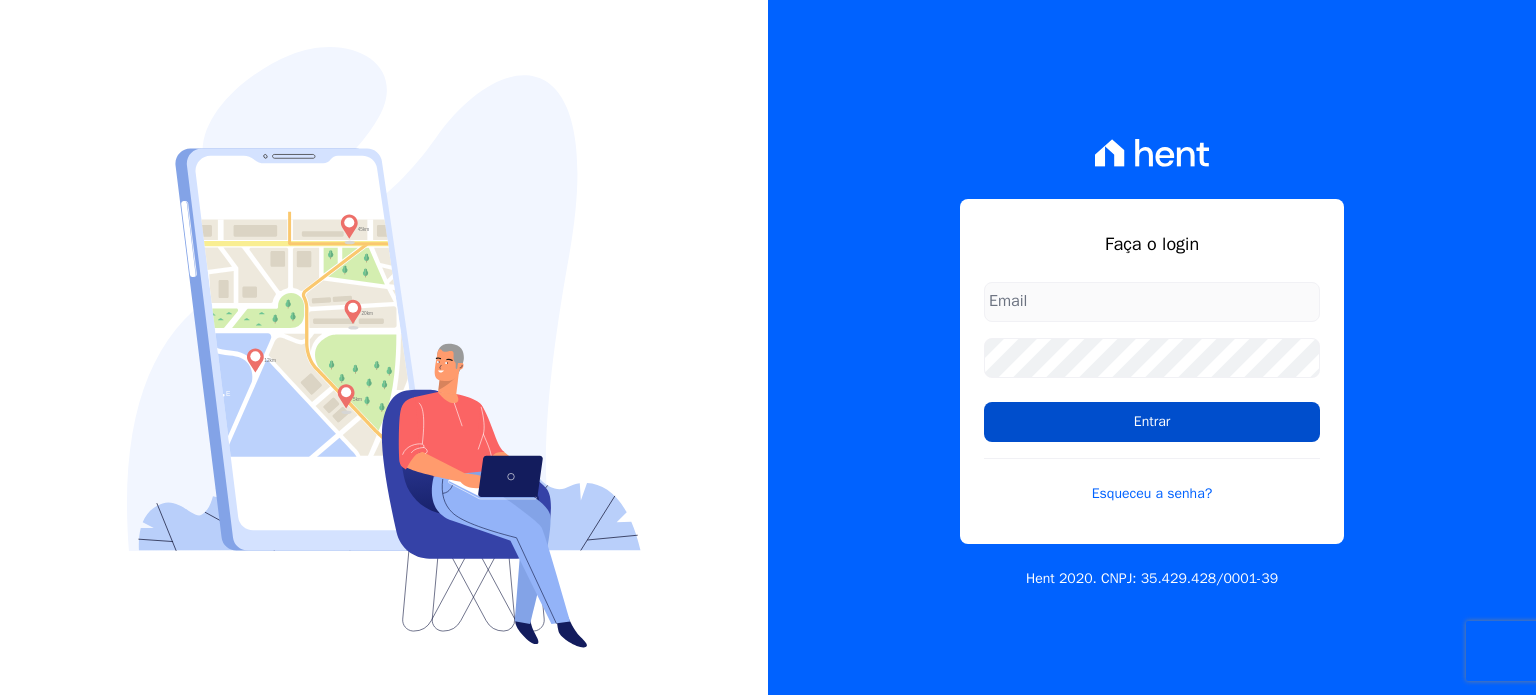 type on "[EMAIL_ADDRESS][DOMAIN_NAME]" 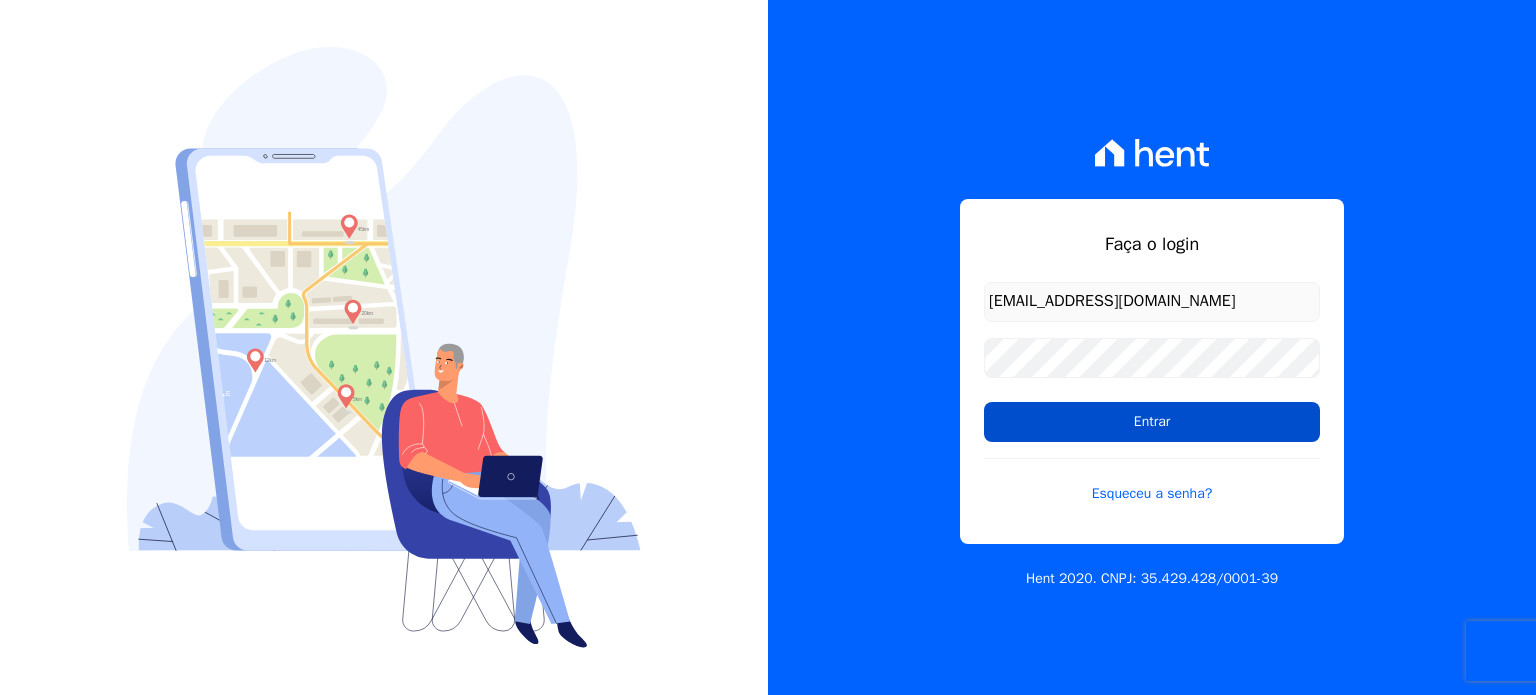 click on "Entrar" at bounding box center (1152, 422) 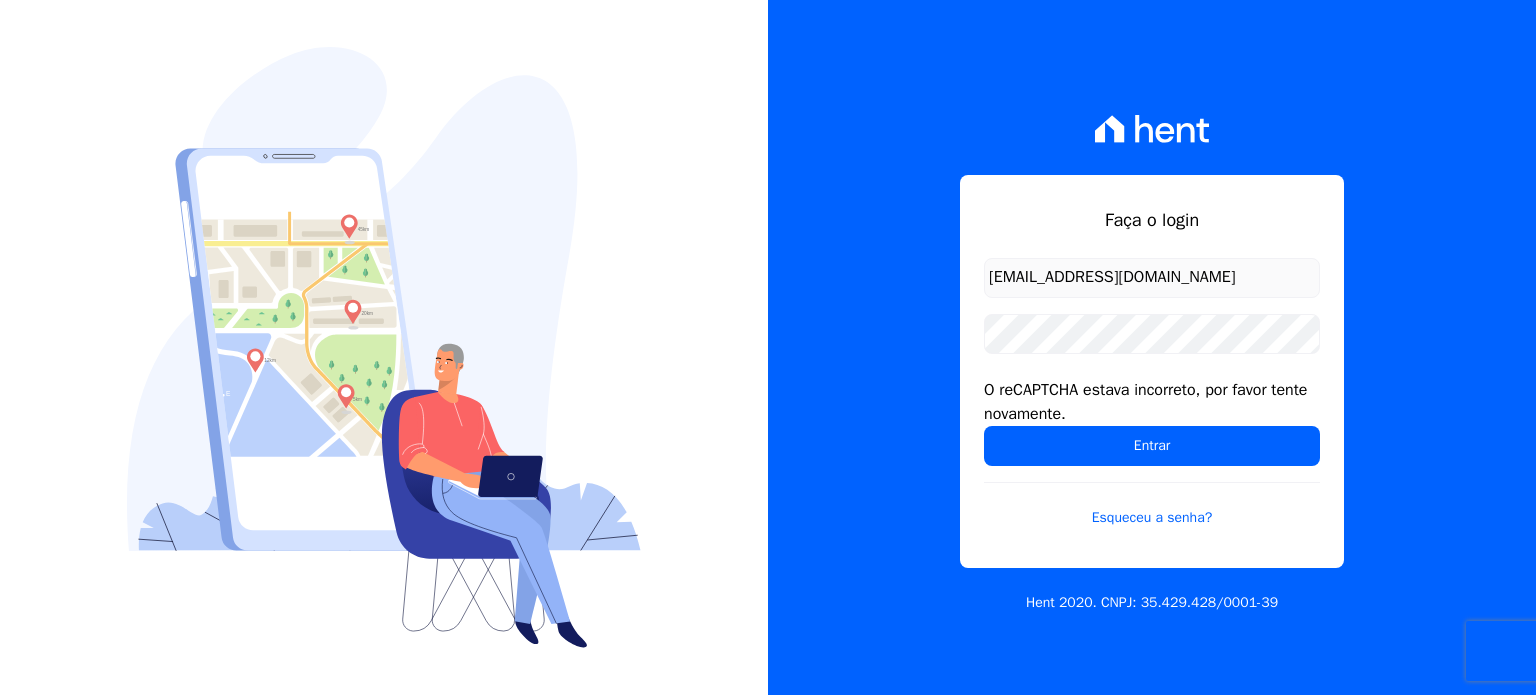 scroll, scrollTop: 0, scrollLeft: 0, axis: both 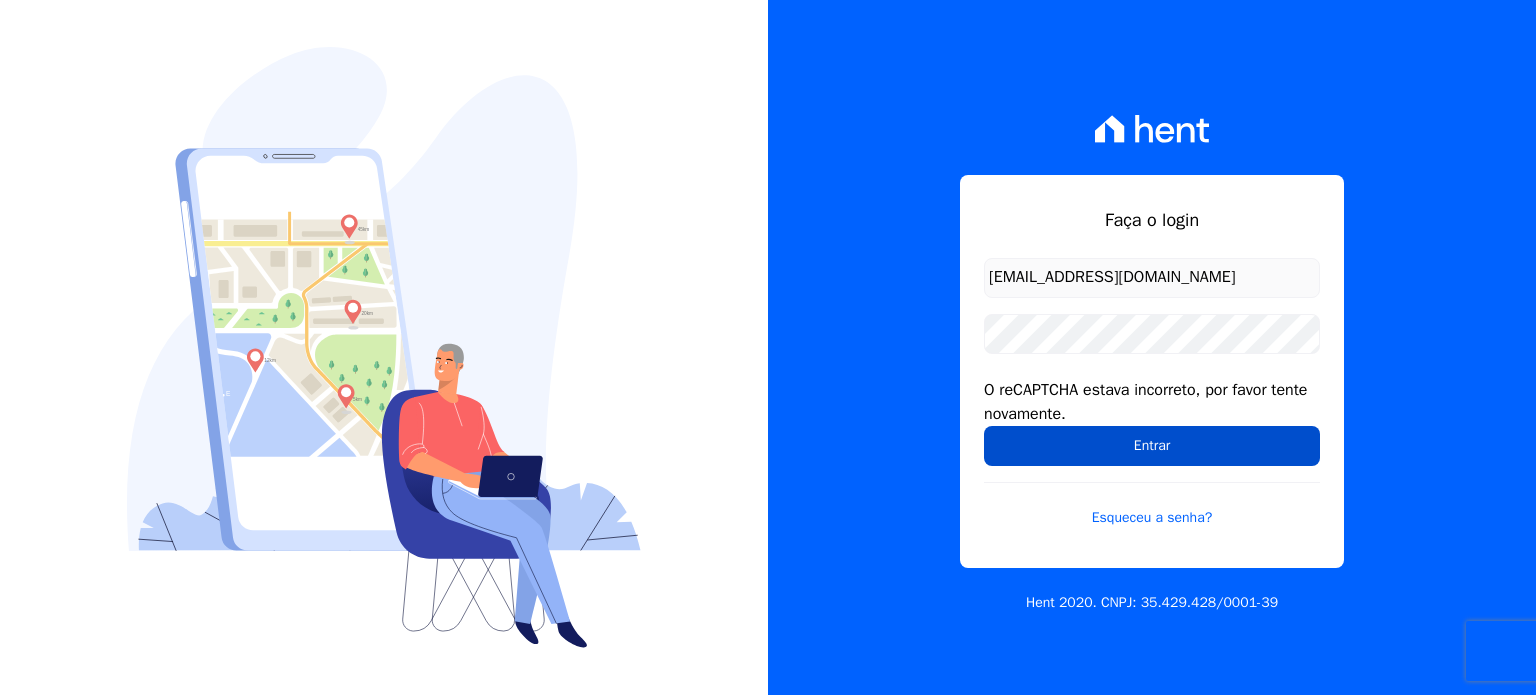 click on "Entrar" at bounding box center (1152, 446) 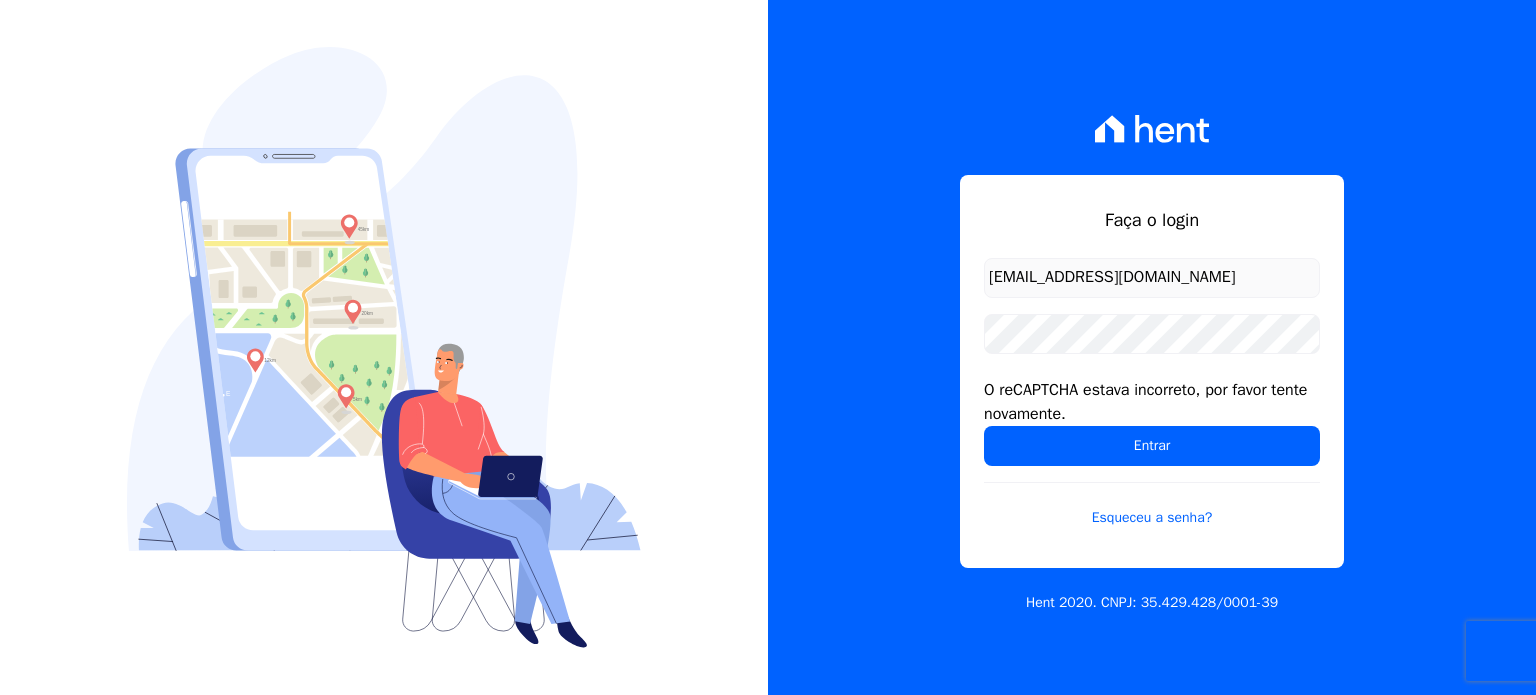scroll, scrollTop: 0, scrollLeft: 0, axis: both 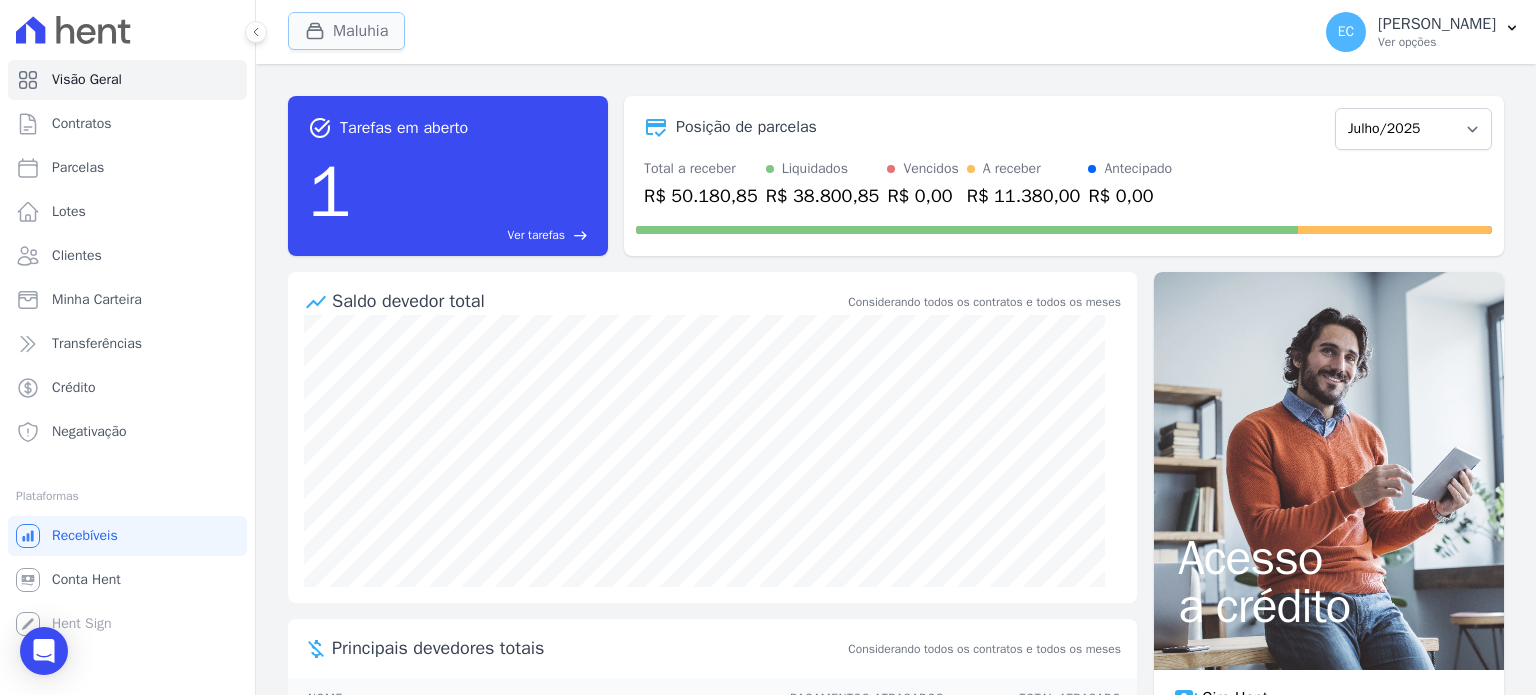 click on "Maluhia" at bounding box center (346, 31) 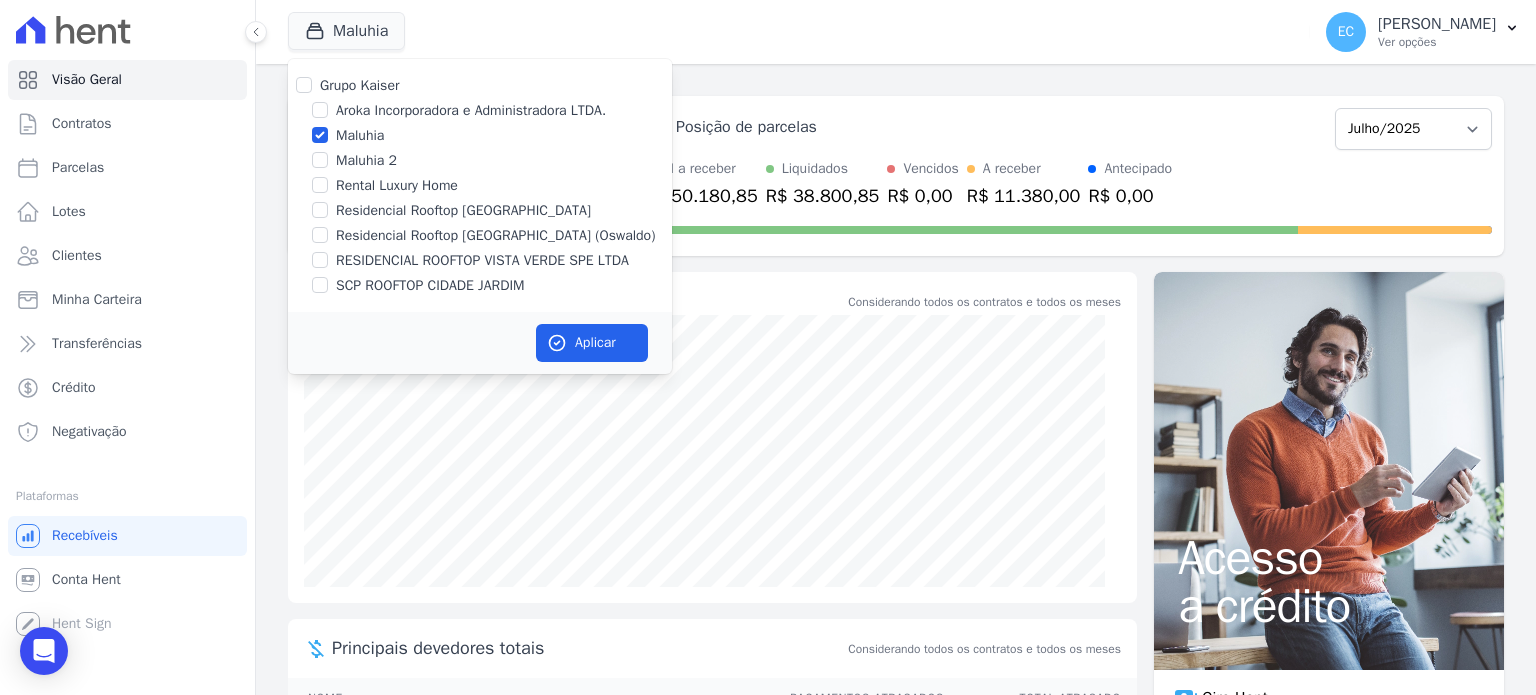 click on "Maluhia" at bounding box center [360, 135] 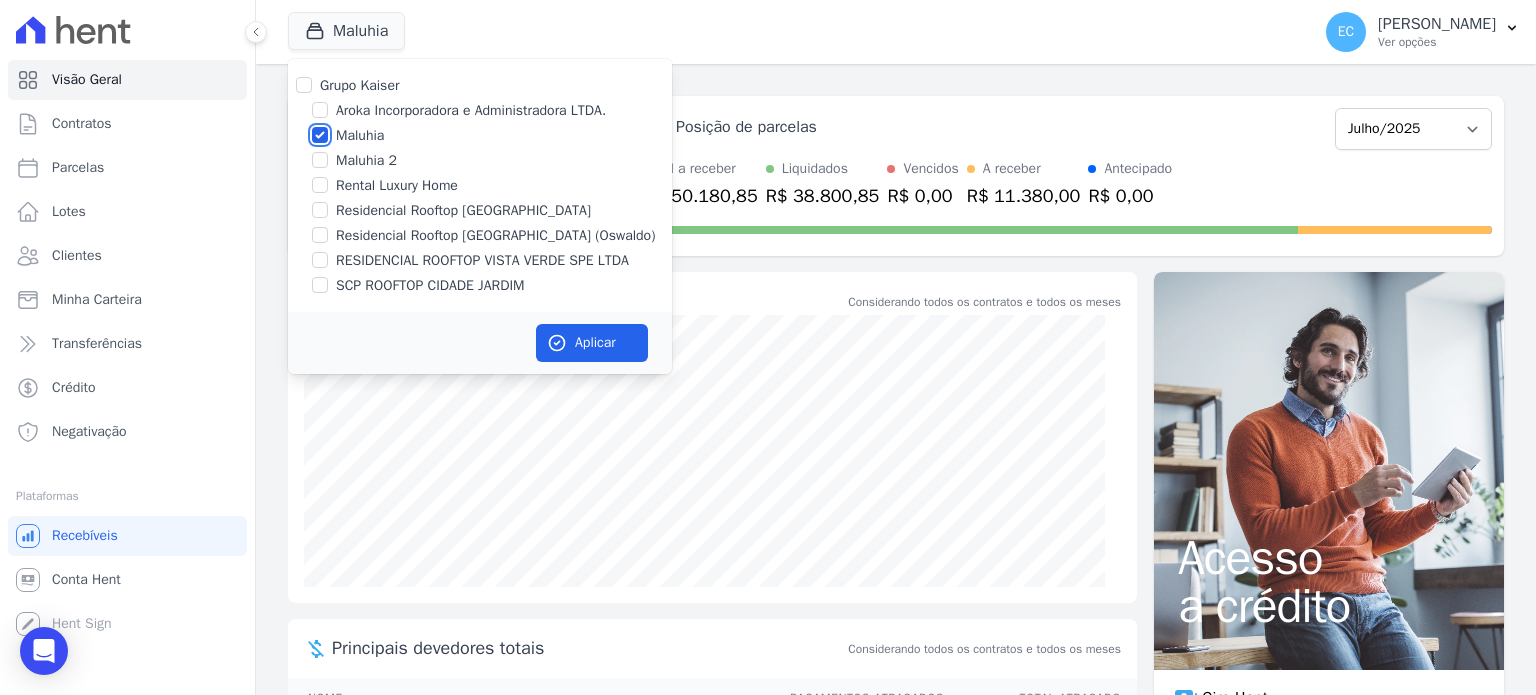 checkbox on "false" 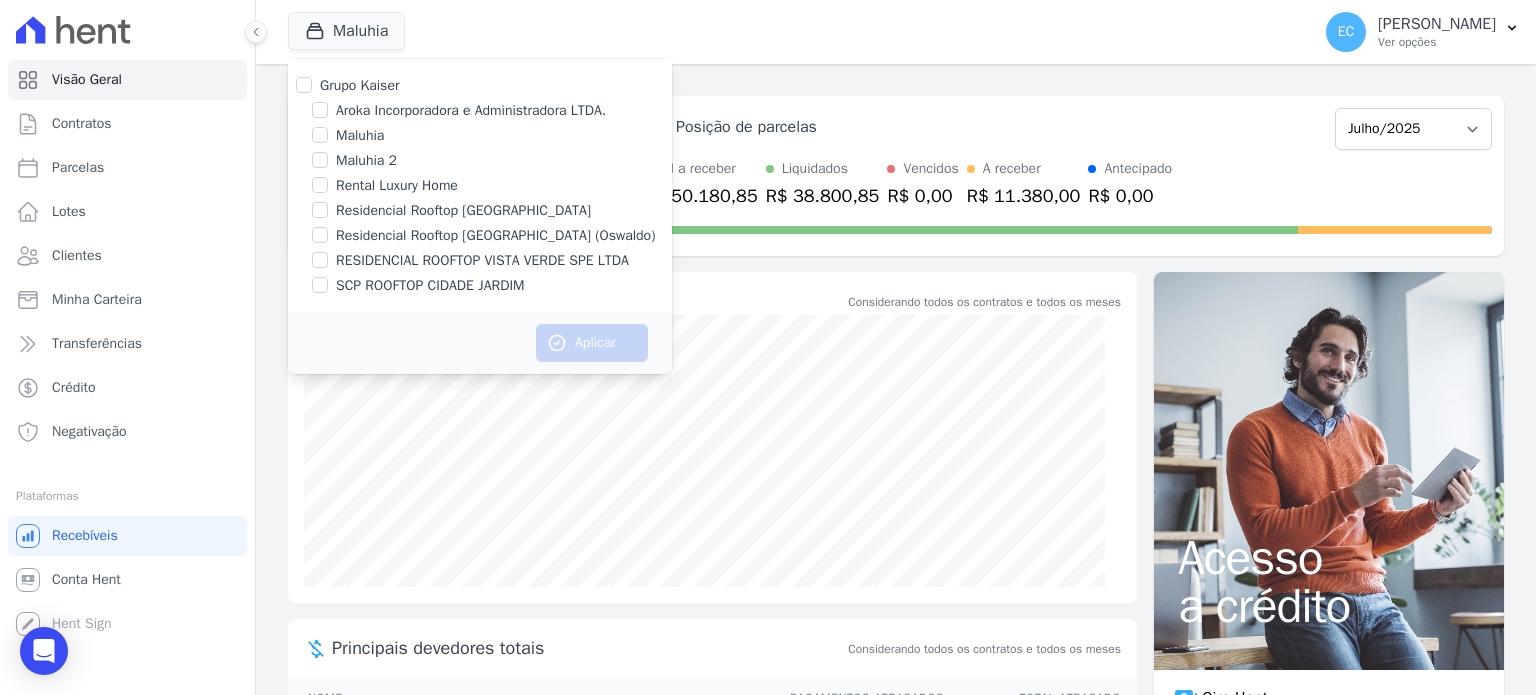 click on "Rental Luxury Home" at bounding box center (397, 185) 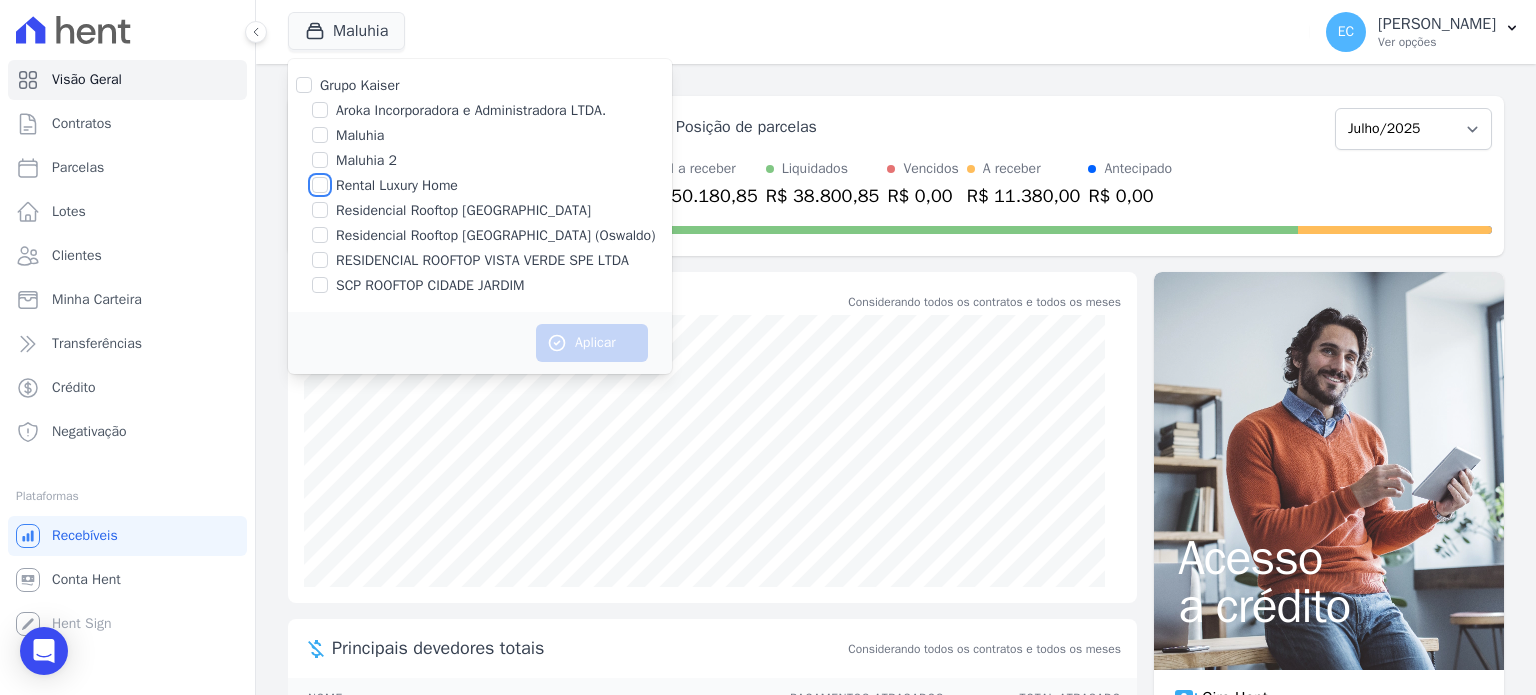 checkbox on "true" 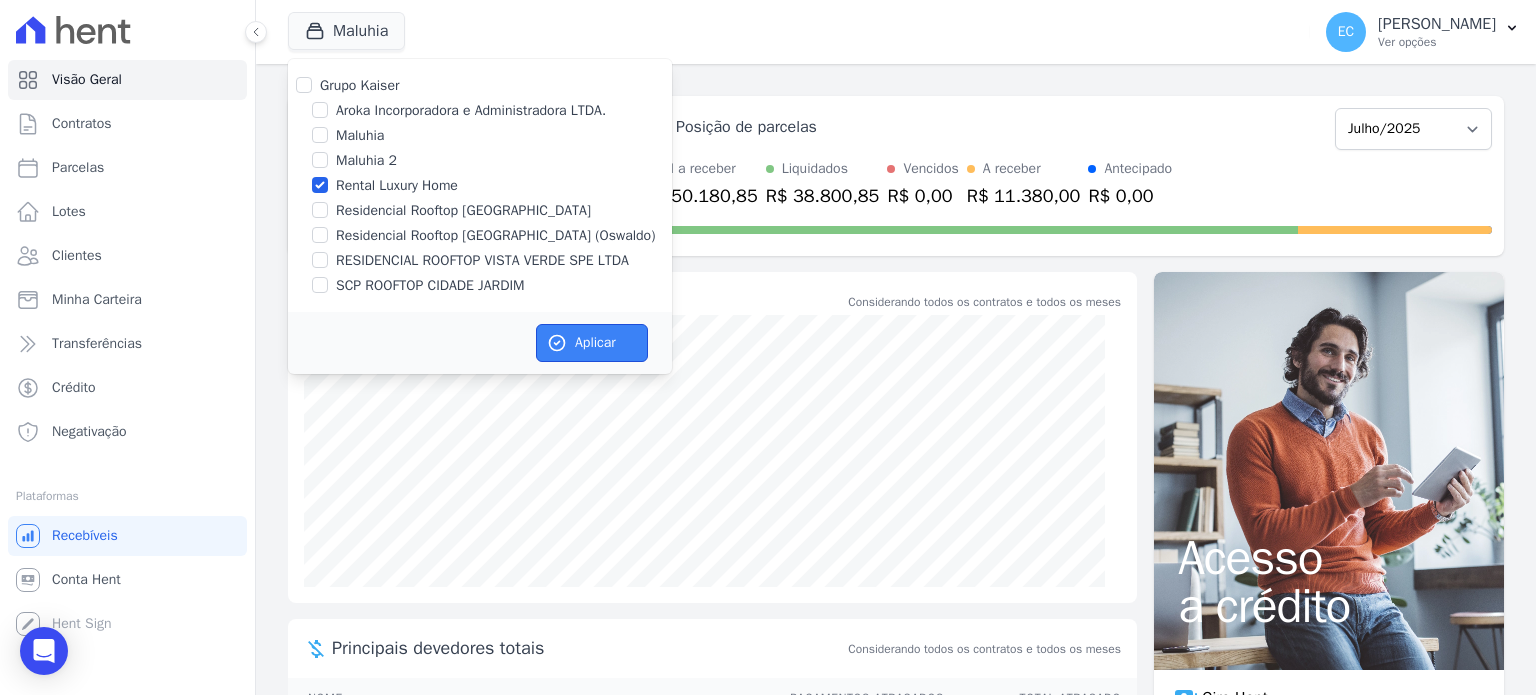 click on "Aplicar" at bounding box center (592, 343) 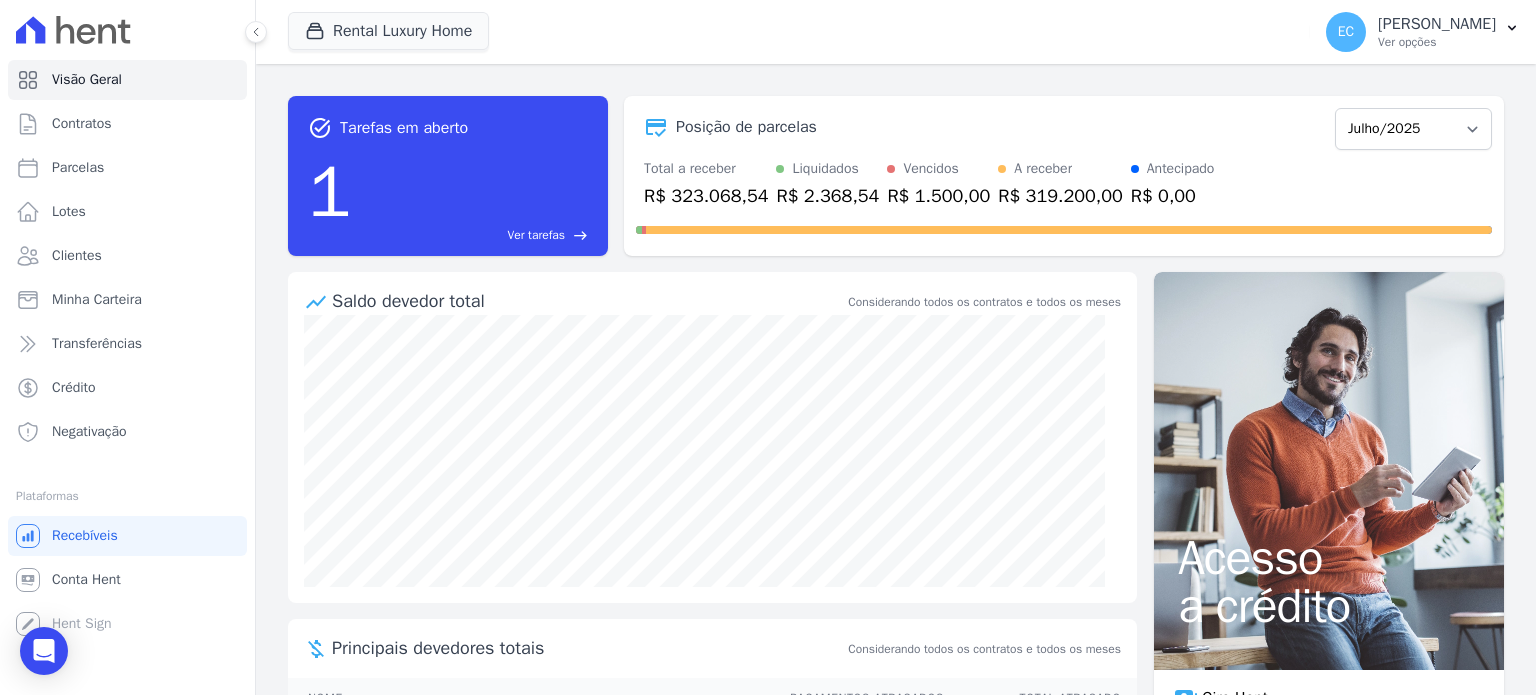 scroll, scrollTop: 324, scrollLeft: 0, axis: vertical 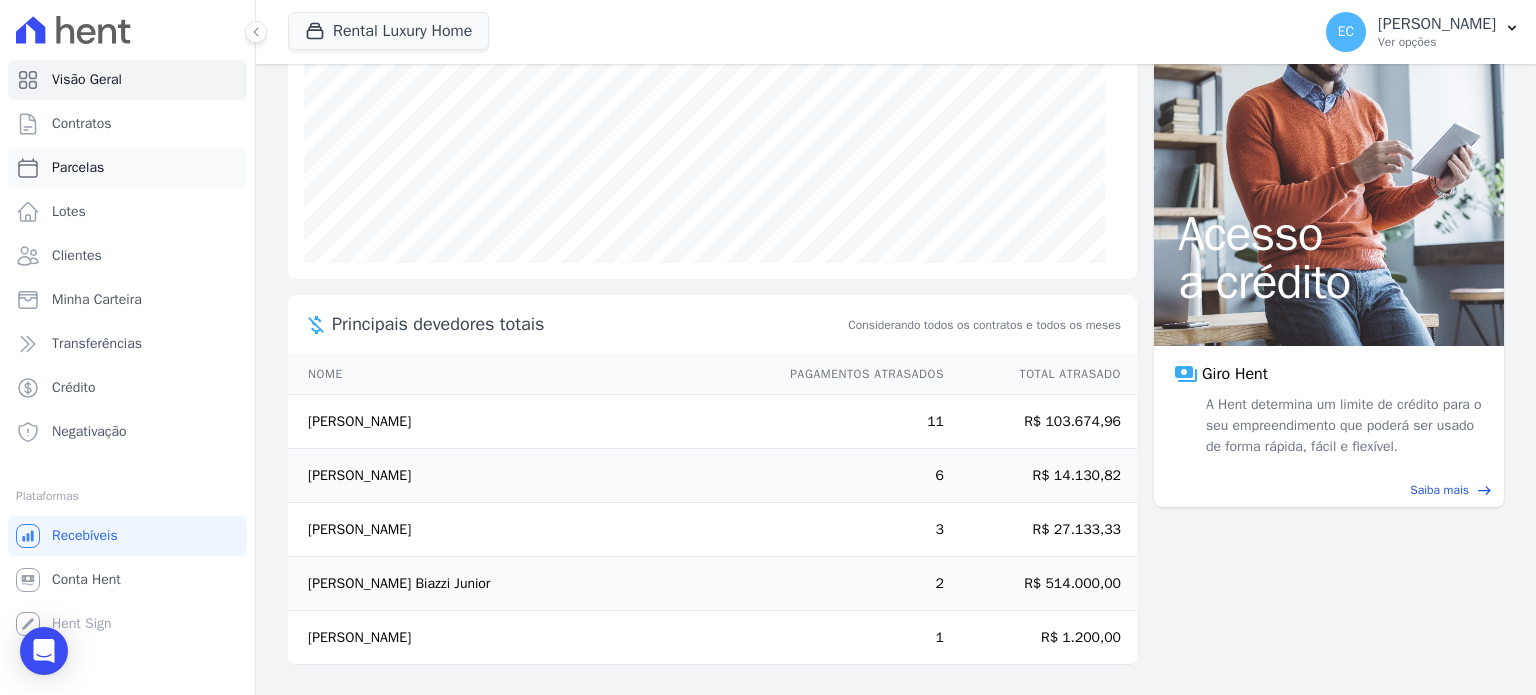 click on "Parcelas" at bounding box center [127, 168] 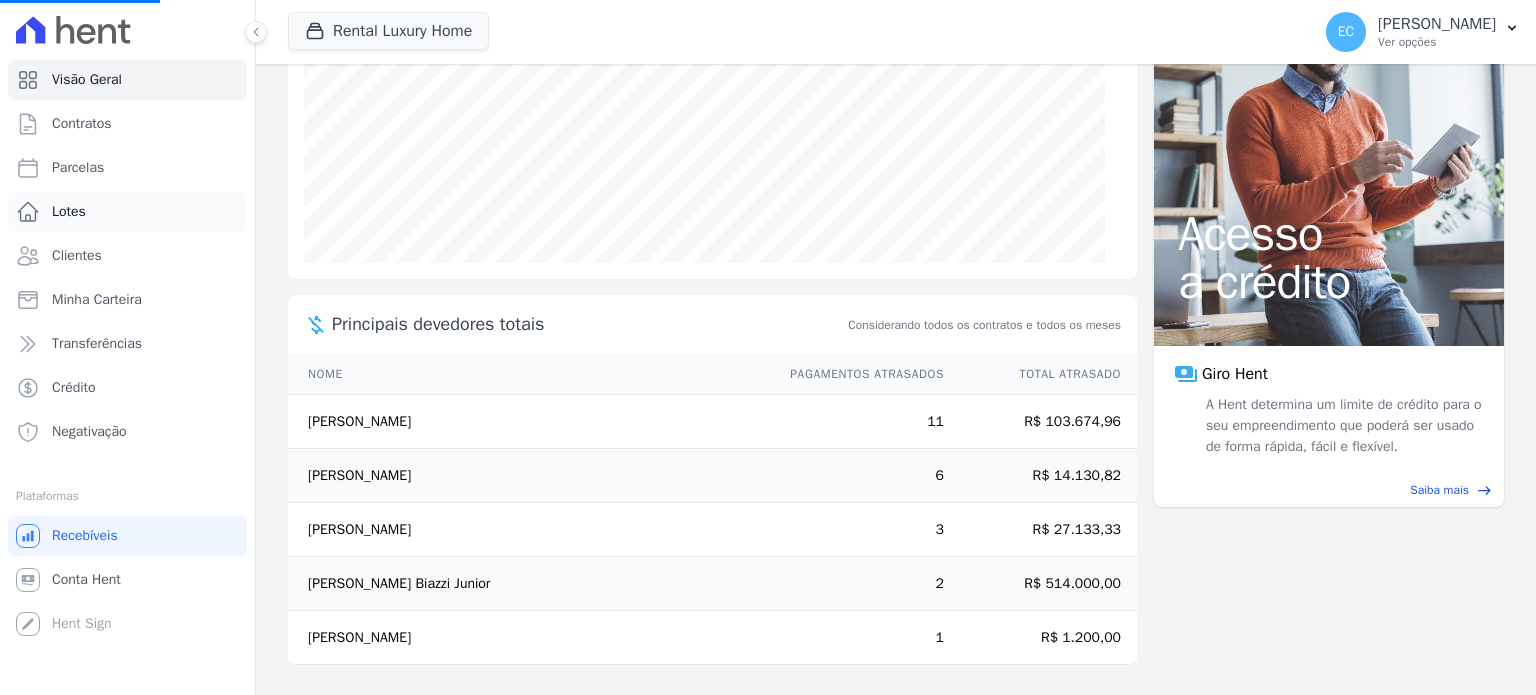 select 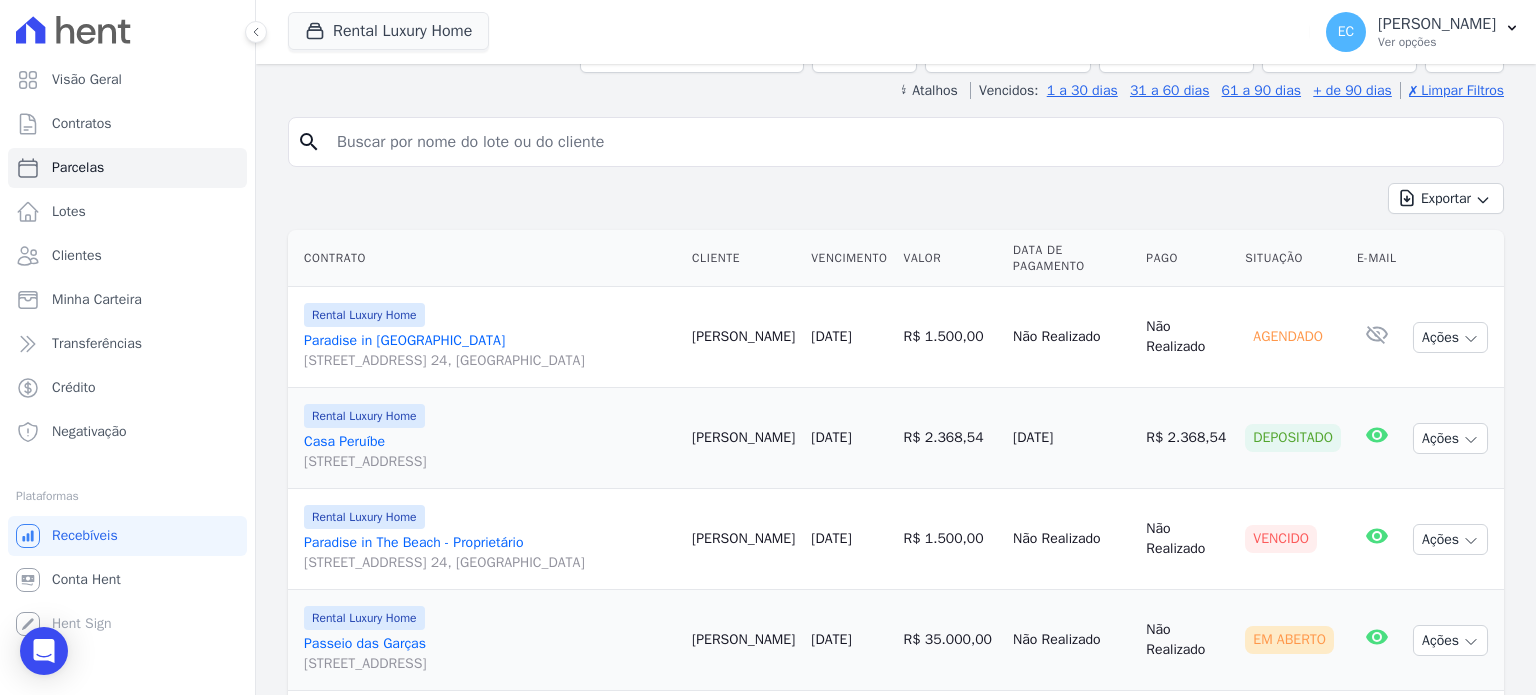 scroll, scrollTop: 620, scrollLeft: 0, axis: vertical 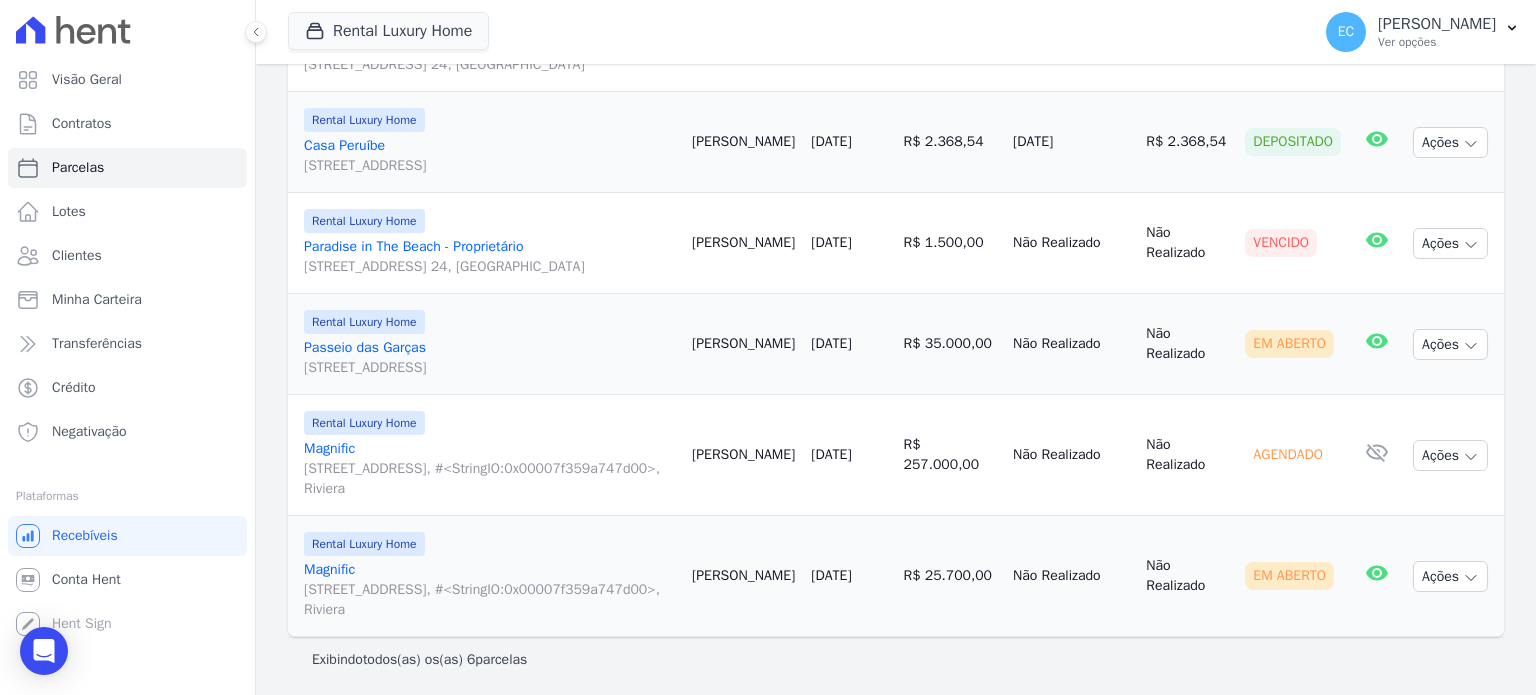 click on "Paradise in The Beach - Proprietário
Alameda de São Miguel, 220, Md. 24, Riviera" at bounding box center [490, 257] 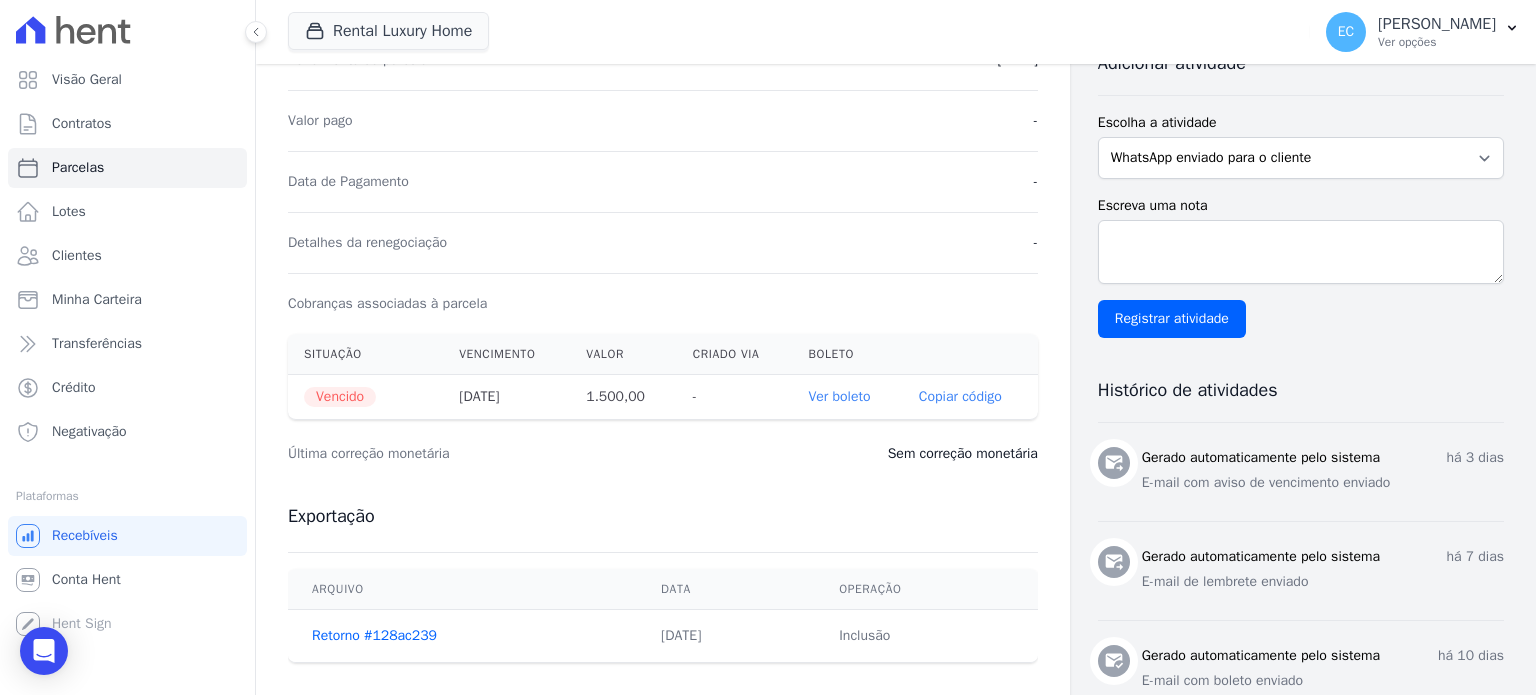 scroll, scrollTop: 600, scrollLeft: 0, axis: vertical 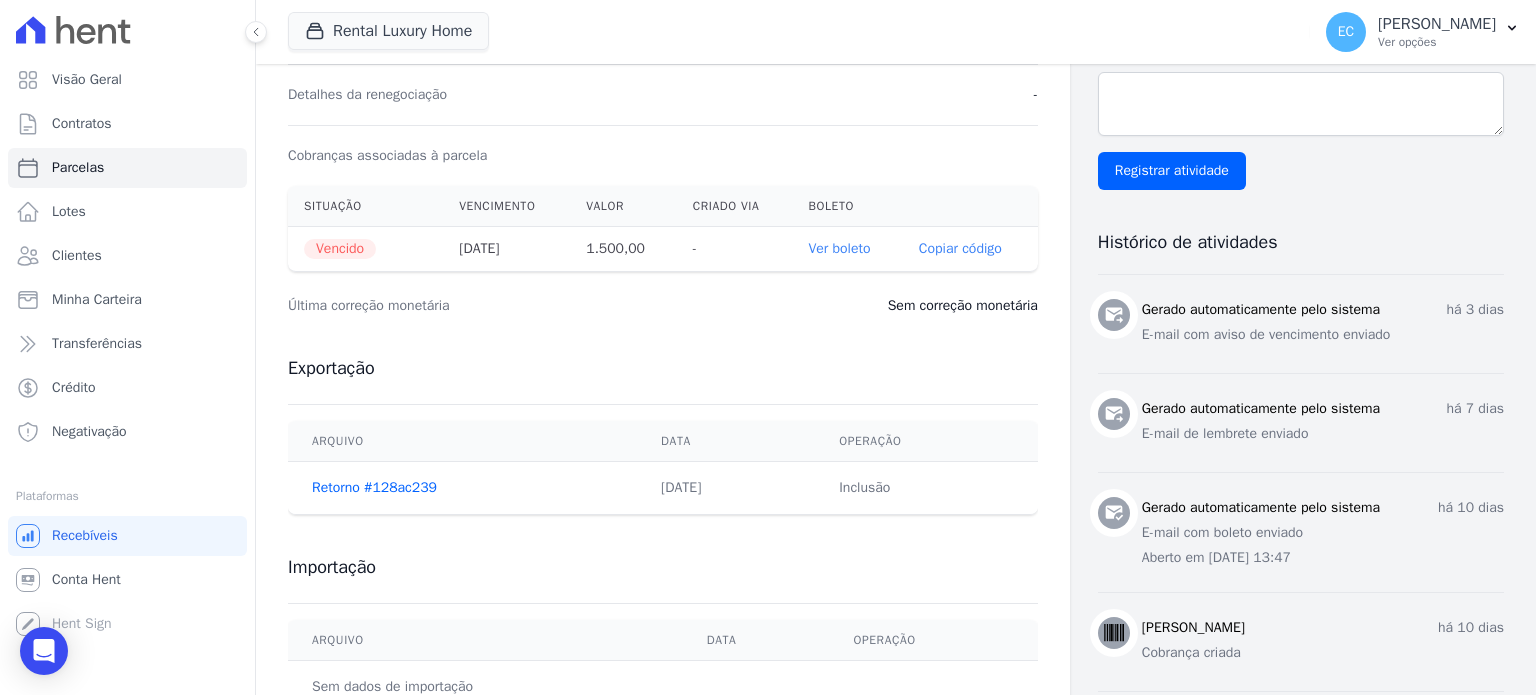 click on "E-mail com aviso de vencimento enviado" at bounding box center [1323, 334] 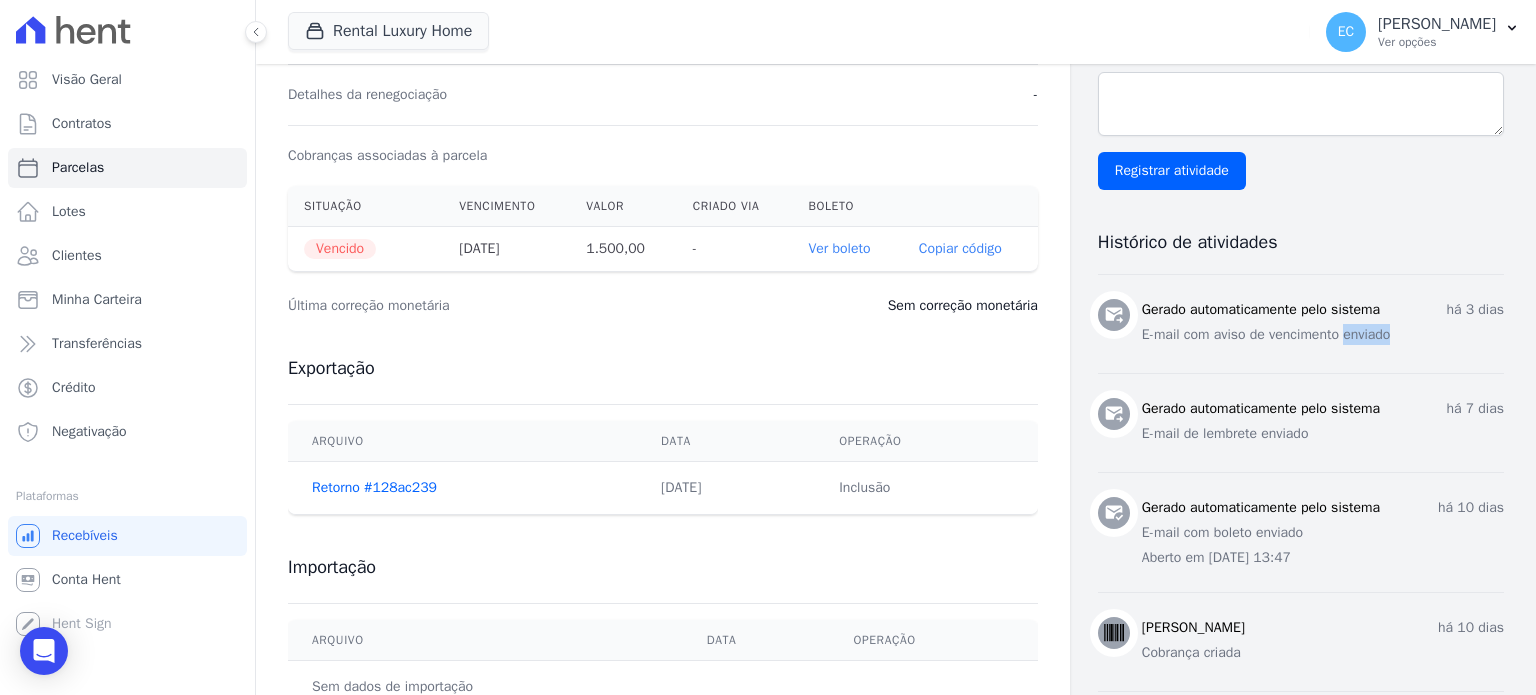 click on "E-mail com aviso de vencimento enviado" at bounding box center (1323, 334) 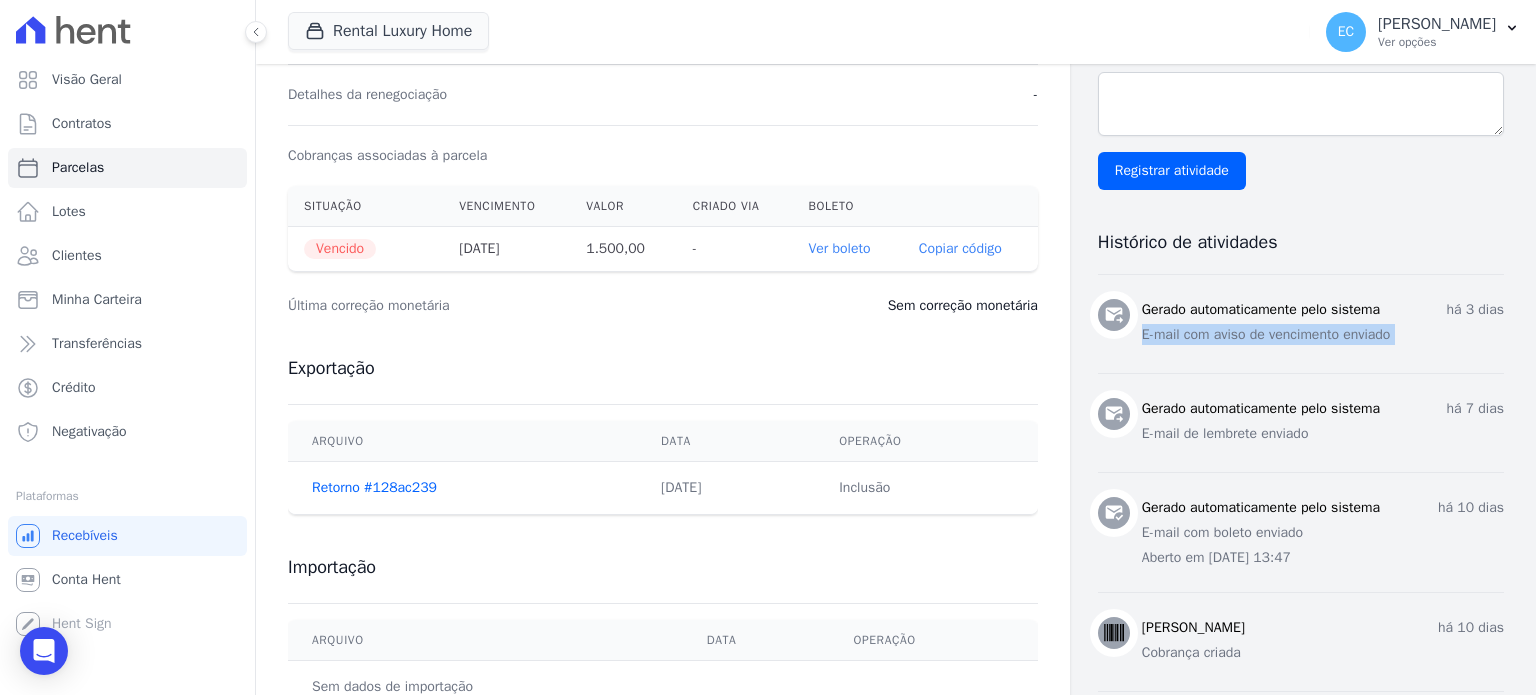 click on "E-mail com aviso de vencimento enviado" at bounding box center (1323, 334) 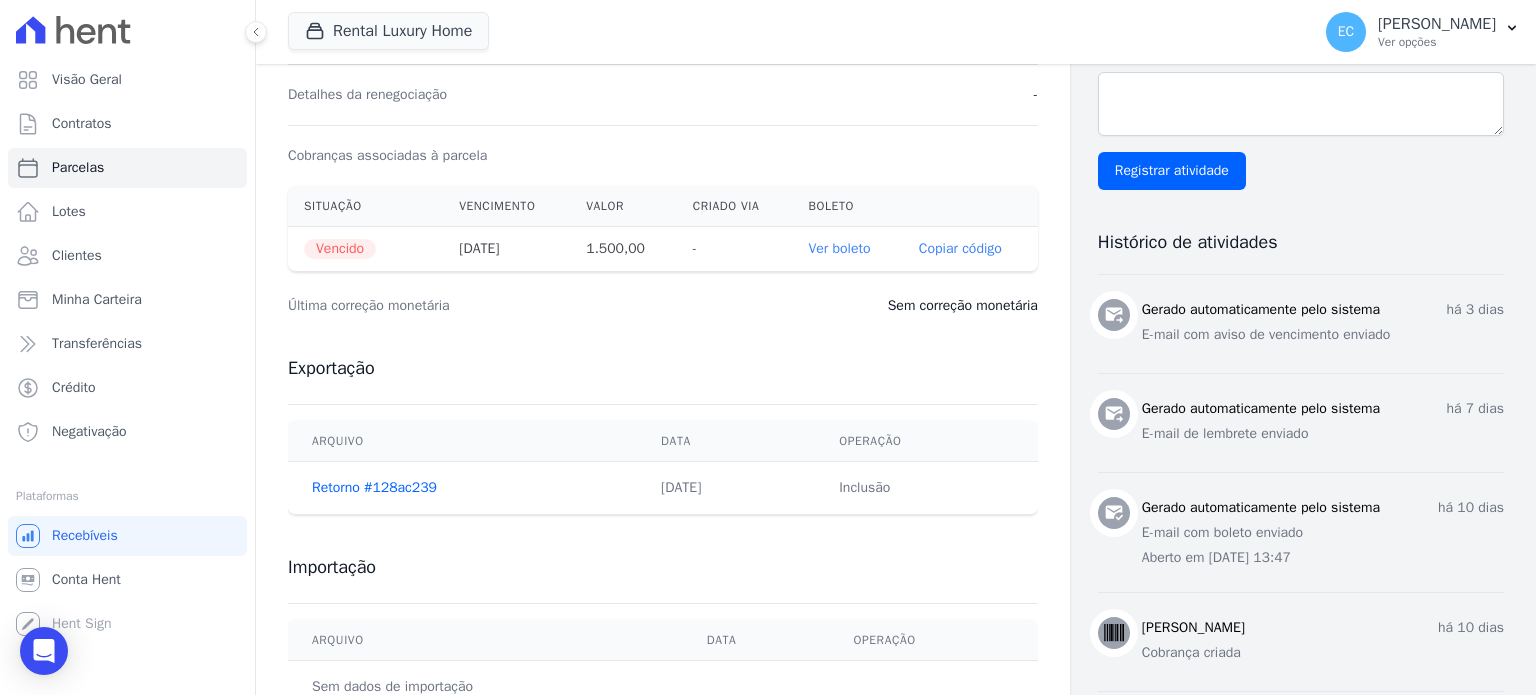 drag, startPoint x: 1368, startPoint y: 294, endPoint x: 1344, endPoint y: 332, distance: 44.94441 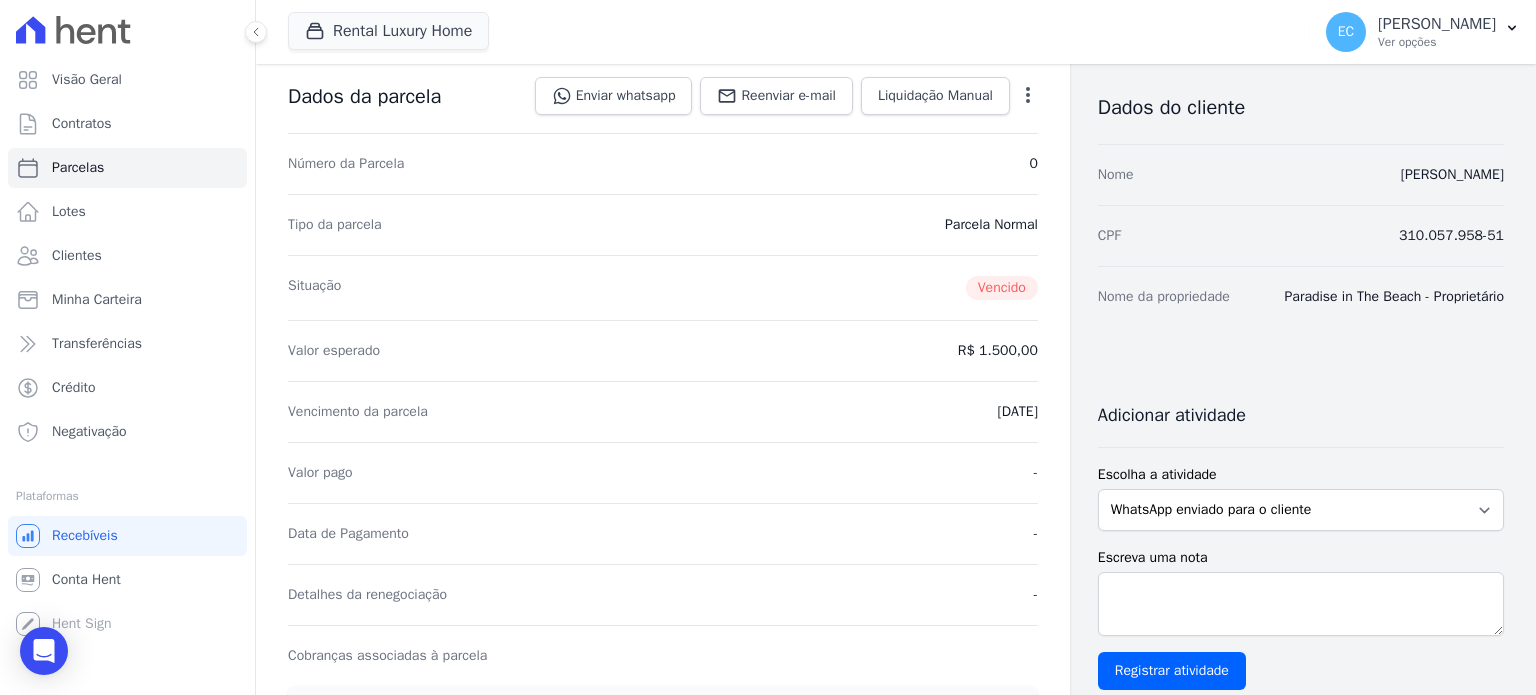 scroll, scrollTop: 0, scrollLeft: 0, axis: both 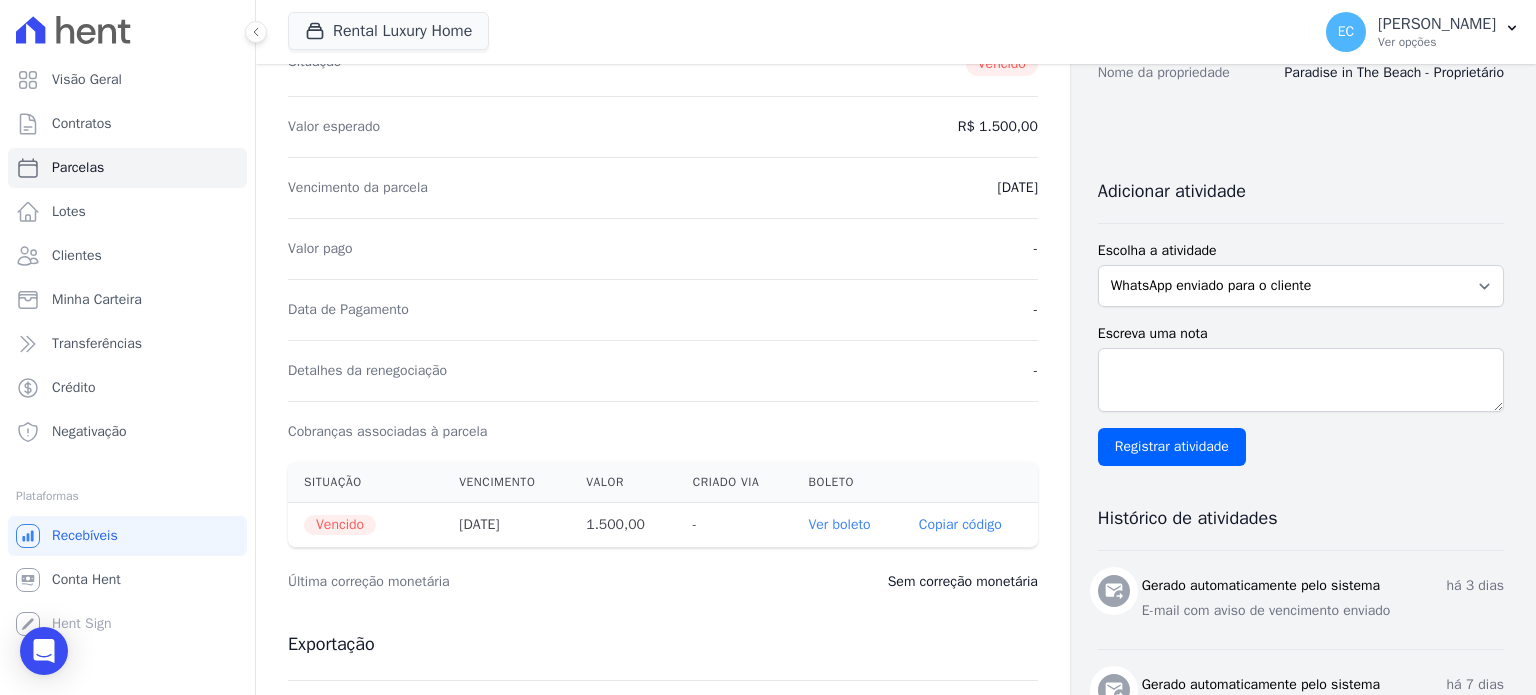 click on "Visão Geral
Contratos
Parcelas
Lotes
Clientes
Minha Carteira
Transferências
Crédito
Negativação" at bounding box center (127, 256) 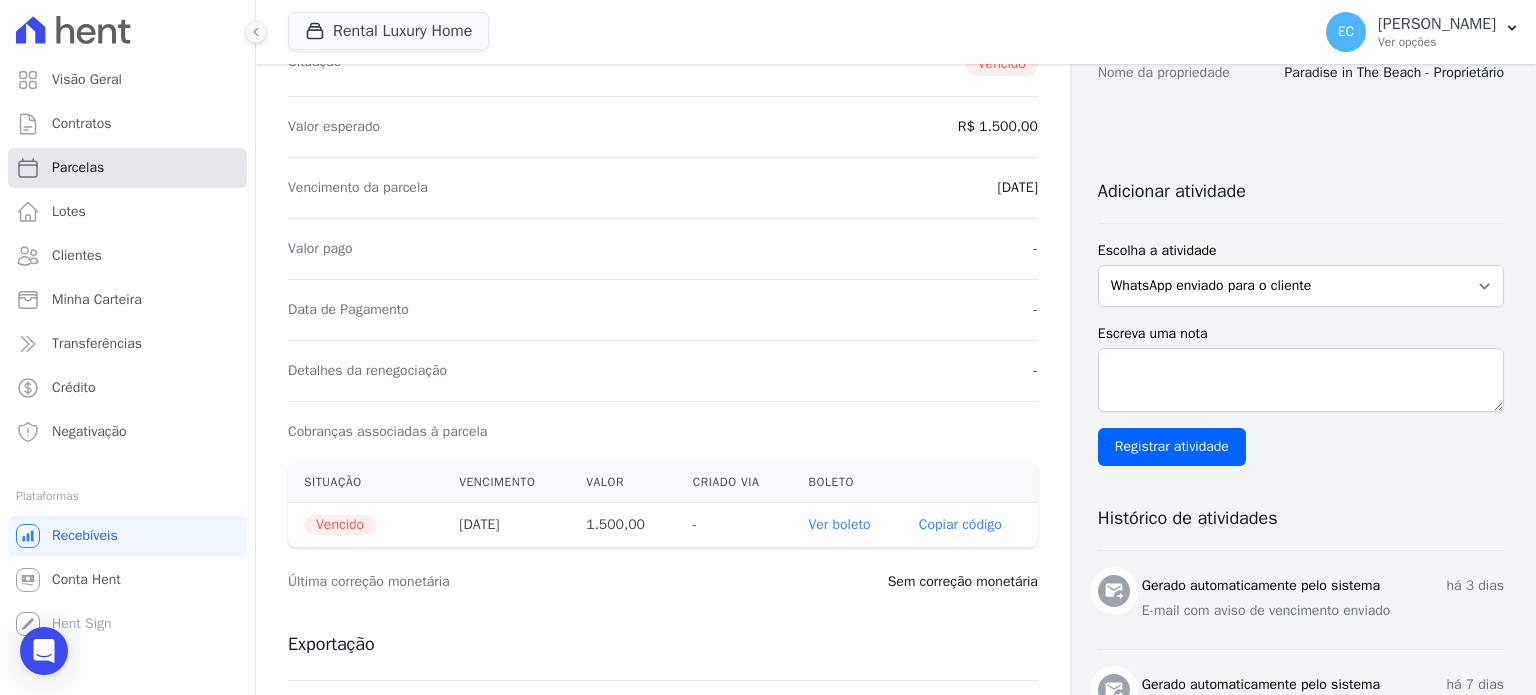 click on "Parcelas" at bounding box center (127, 168) 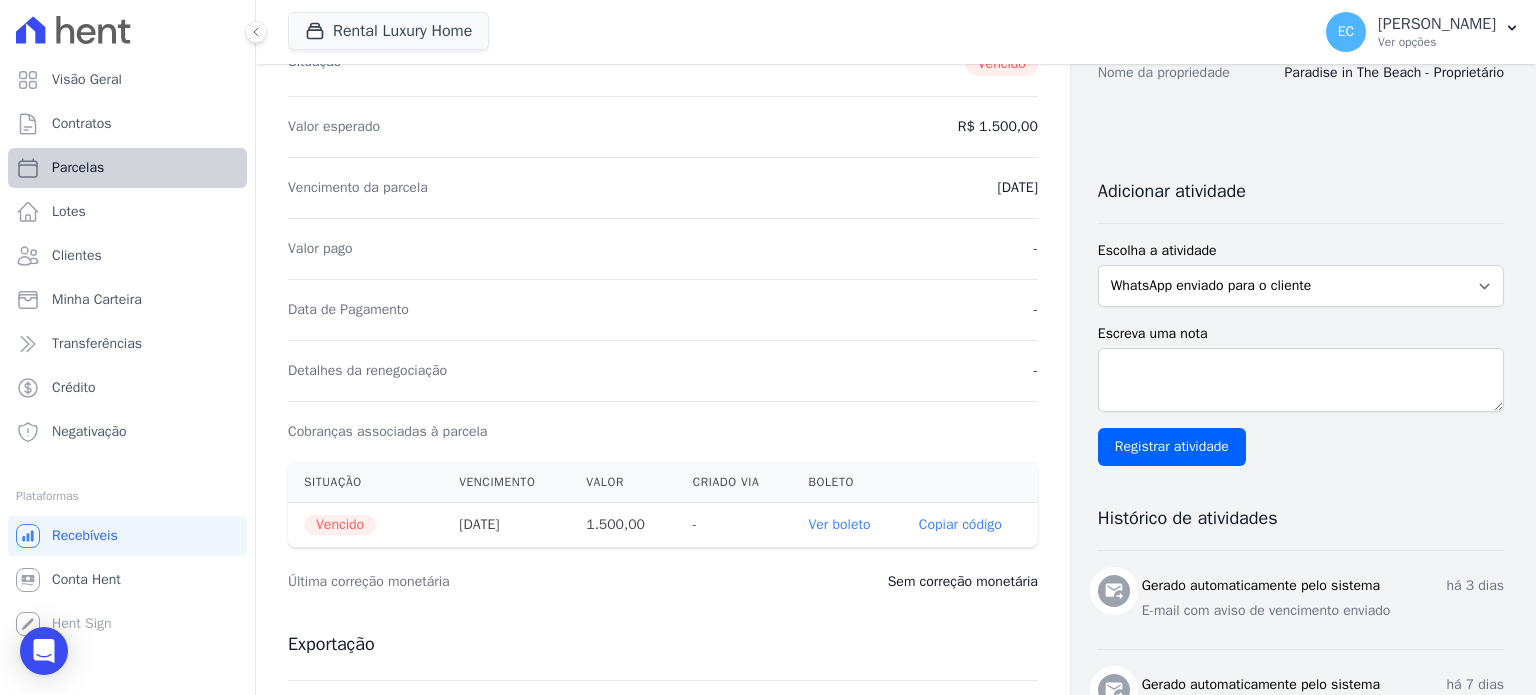 select 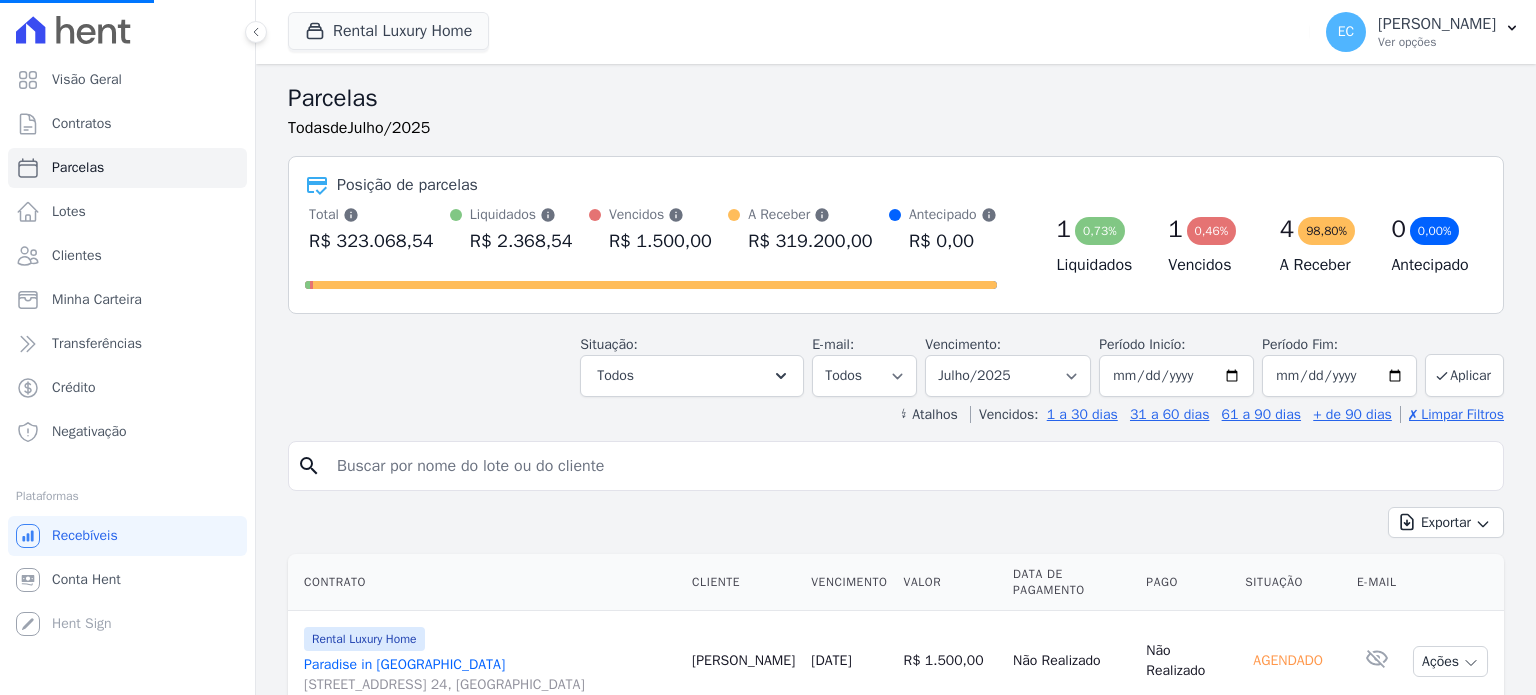 scroll, scrollTop: 0, scrollLeft: 0, axis: both 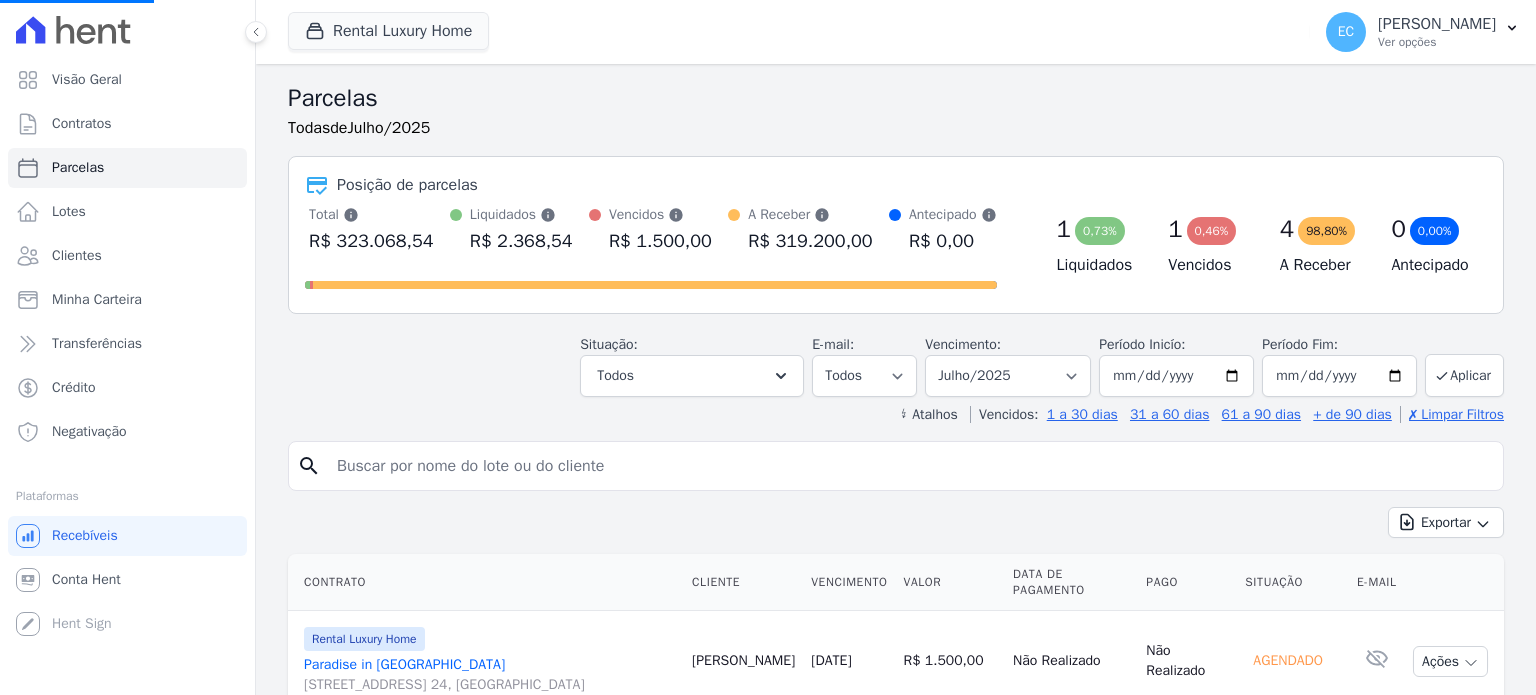select 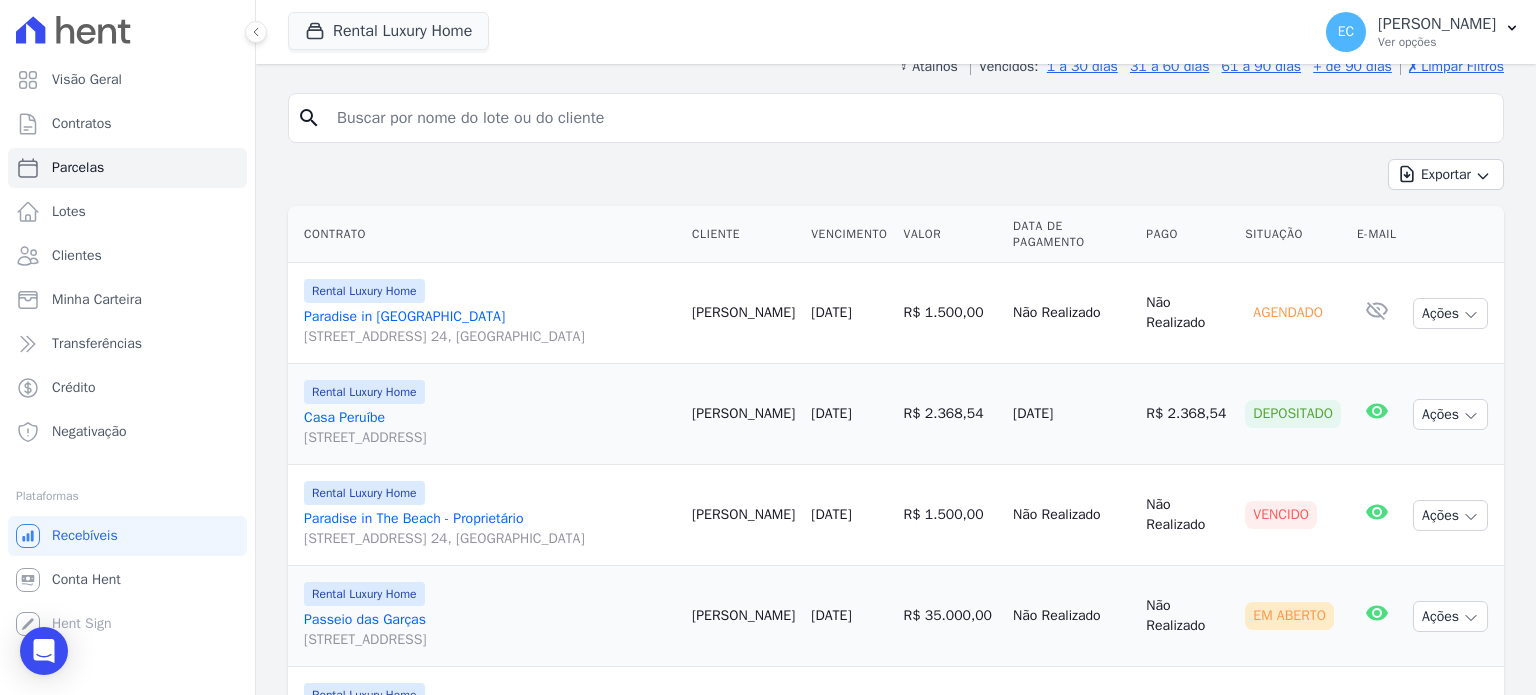 scroll, scrollTop: 500, scrollLeft: 0, axis: vertical 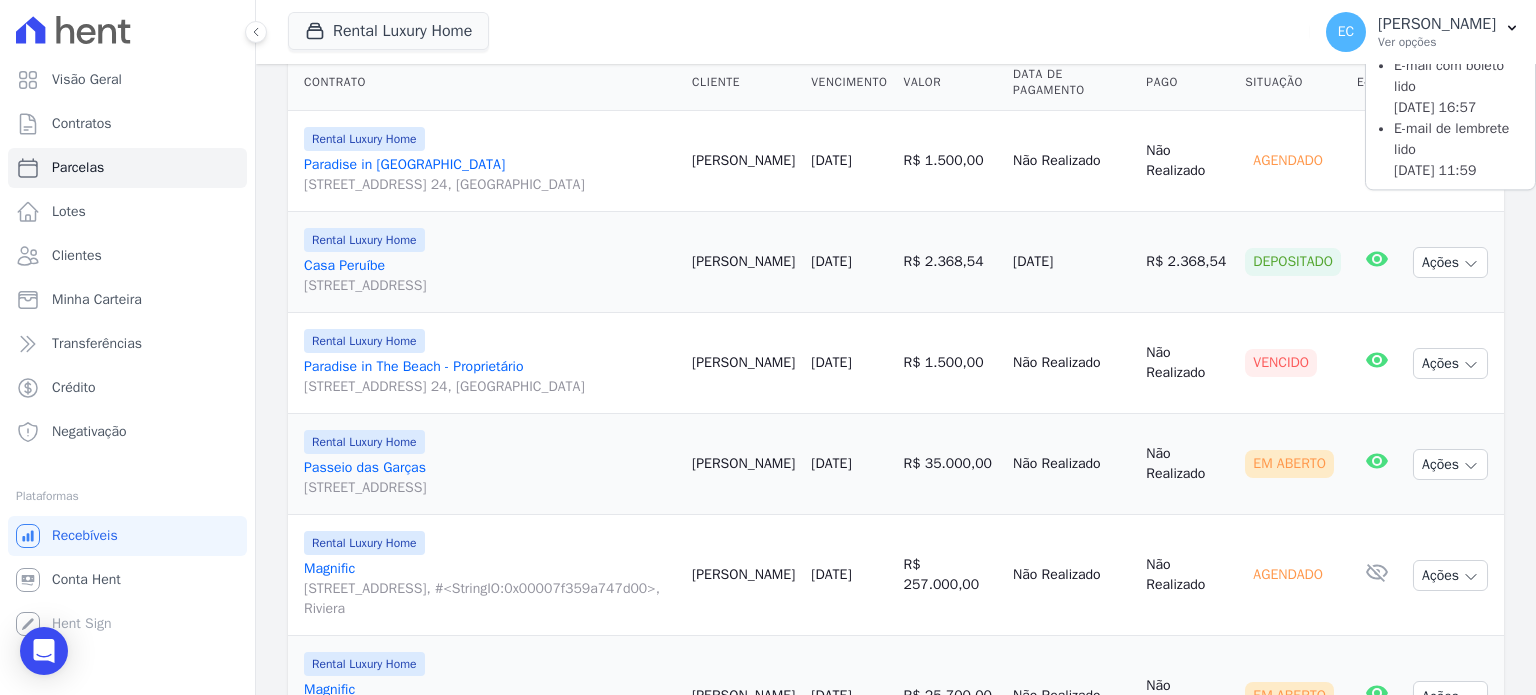 click 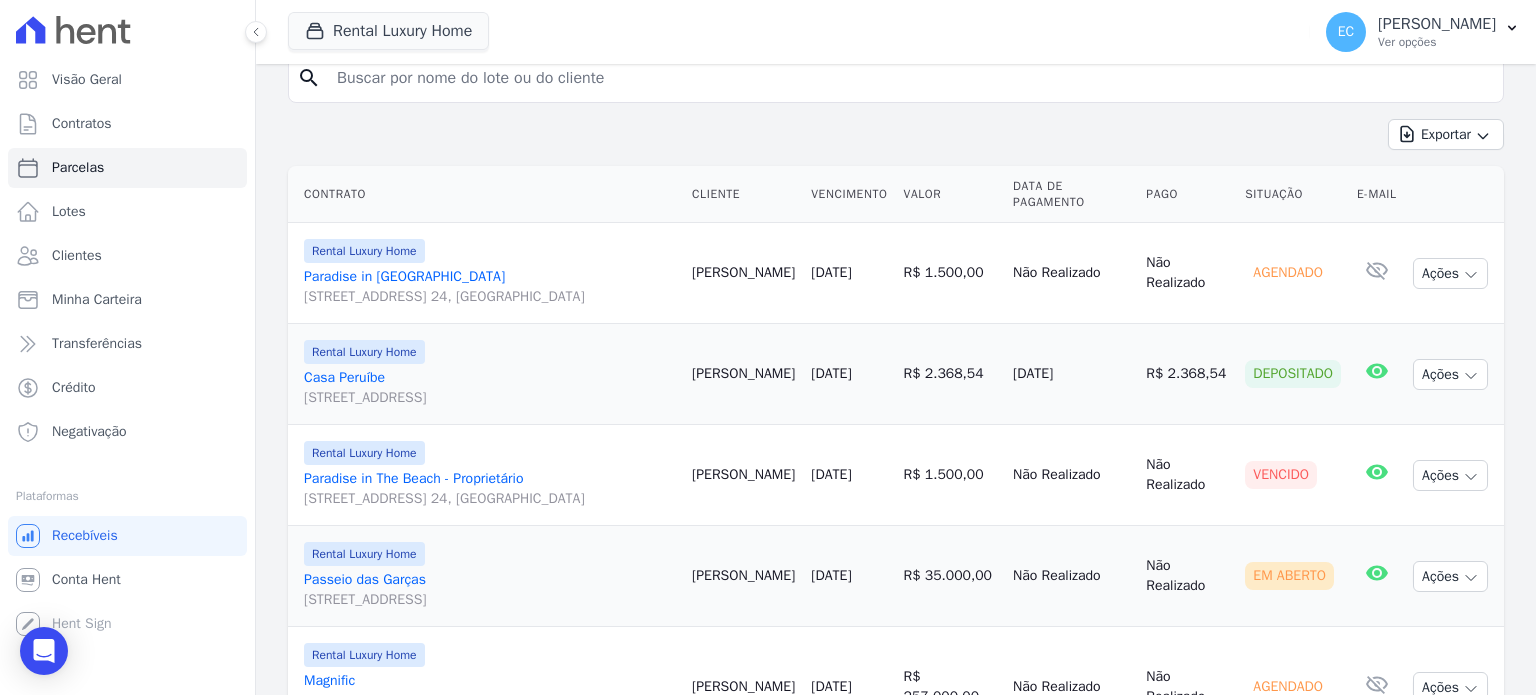 scroll, scrollTop: 120, scrollLeft: 0, axis: vertical 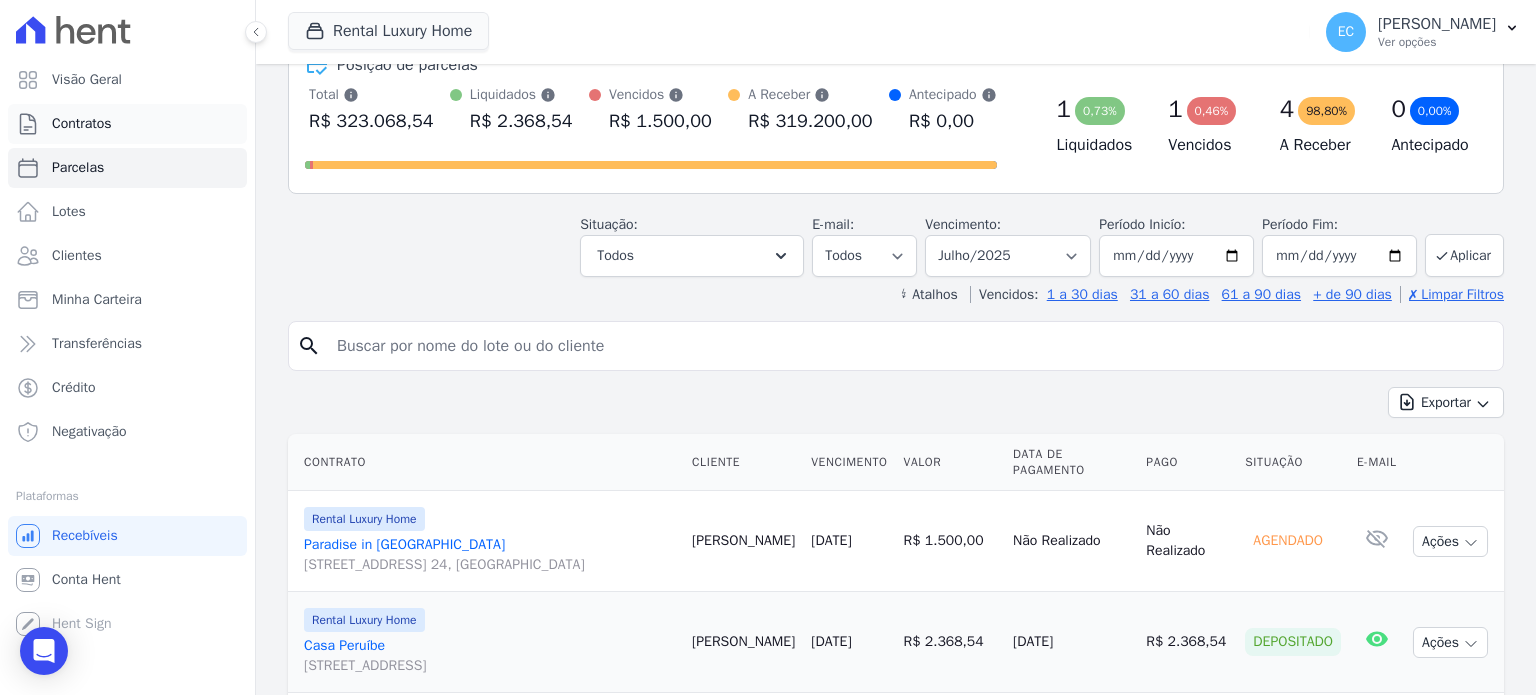 click on "Contratos" at bounding box center (82, 124) 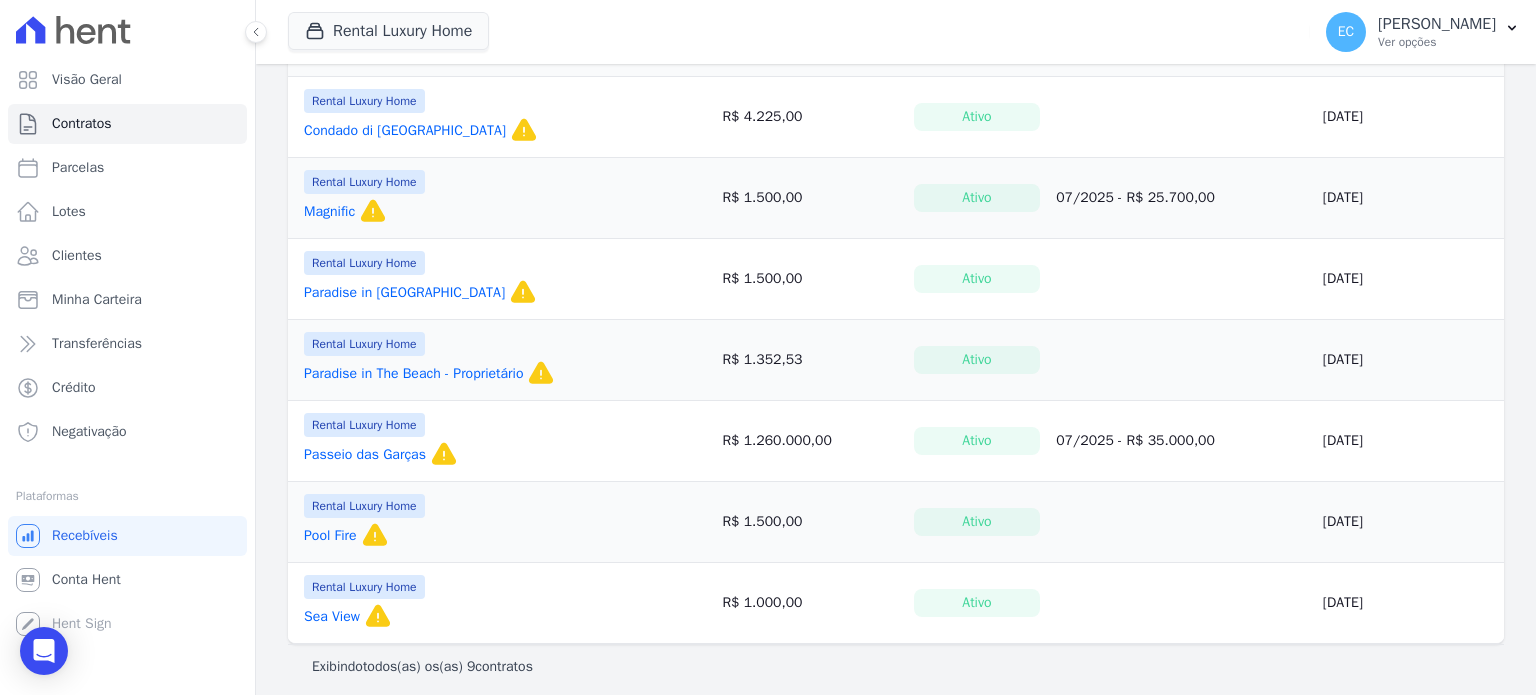scroll, scrollTop: 468, scrollLeft: 0, axis: vertical 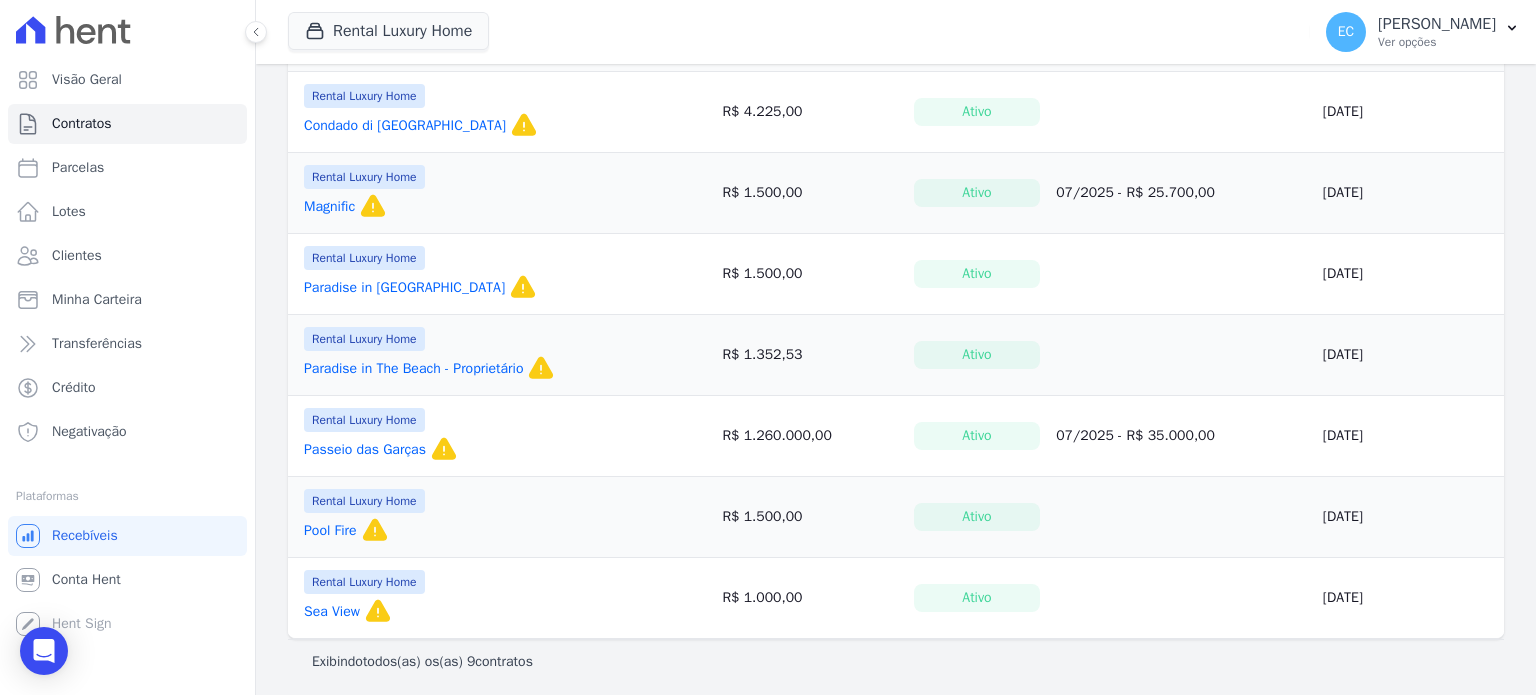 click on "R$ 1.000,00" at bounding box center [809, 598] 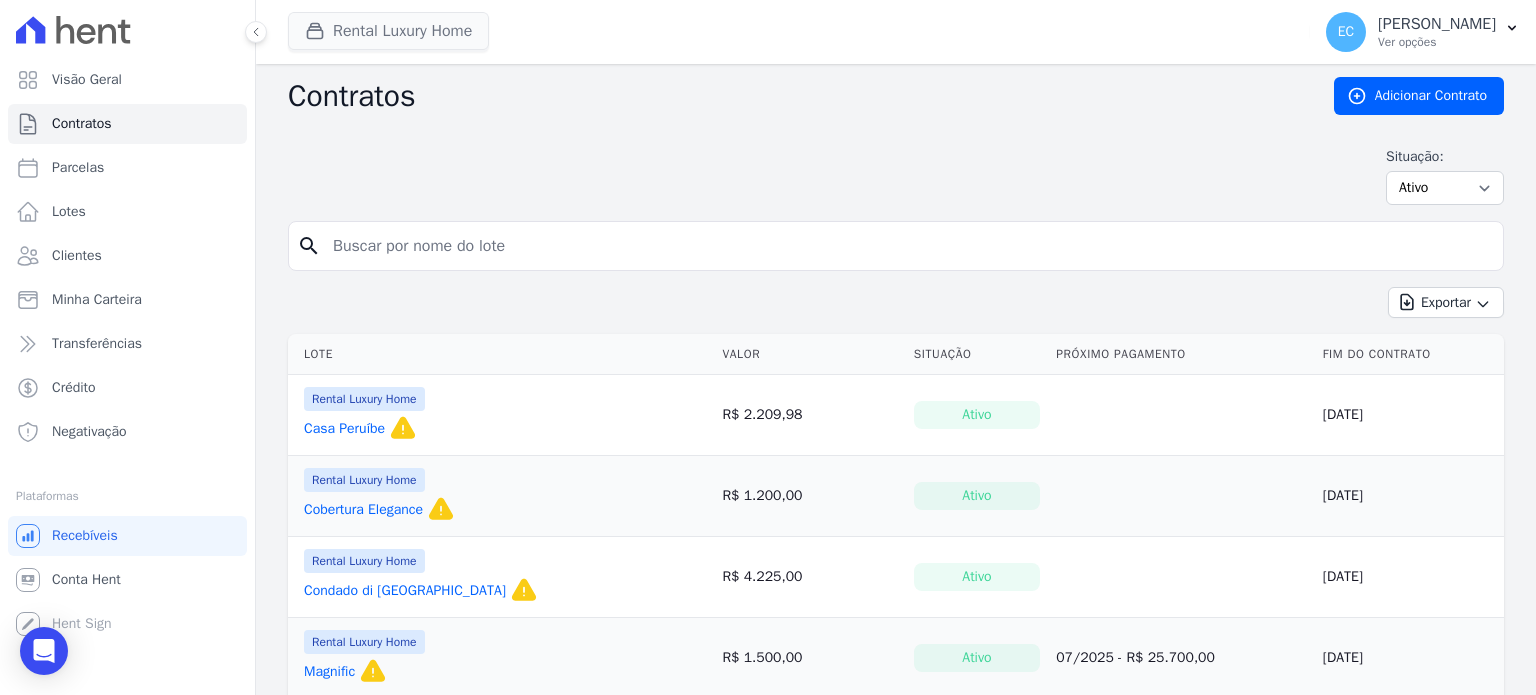 scroll, scrollTop: 0, scrollLeft: 0, axis: both 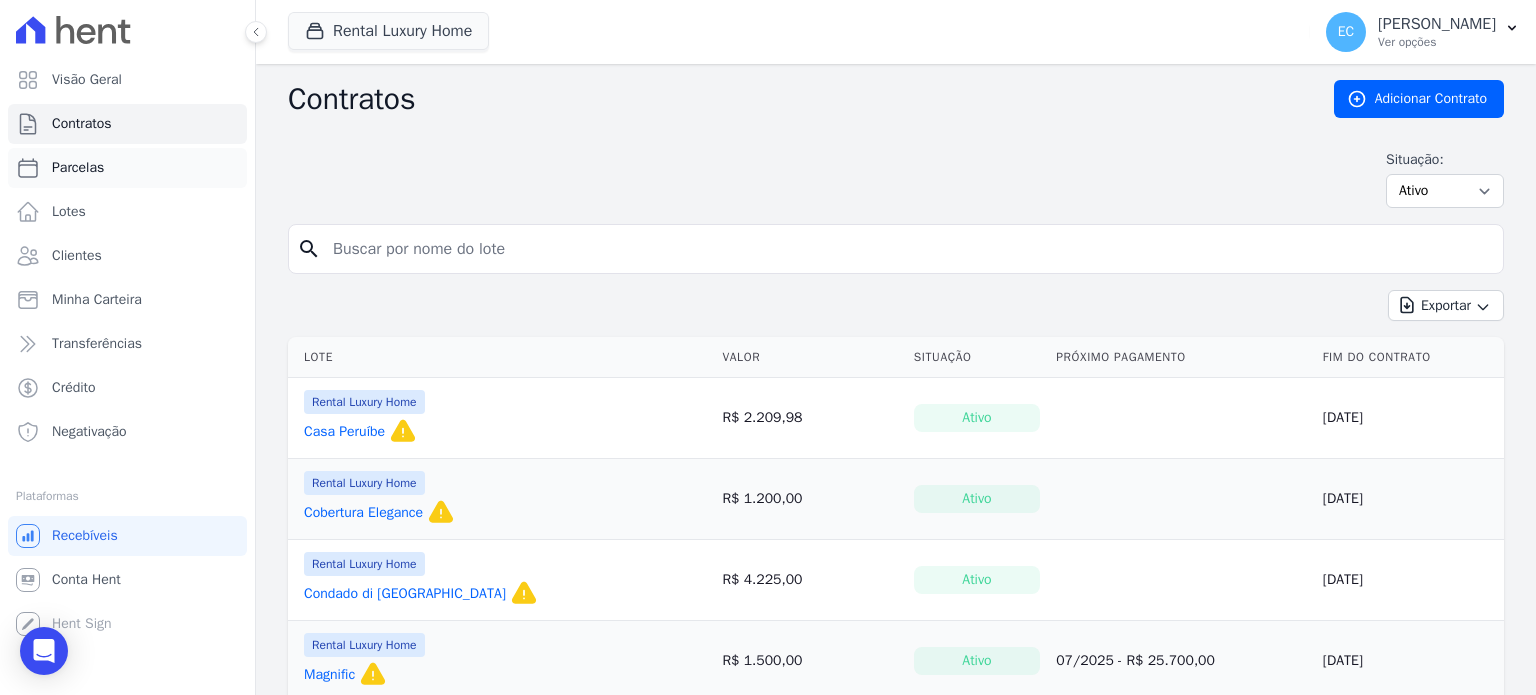 click on "Parcelas" at bounding box center (127, 168) 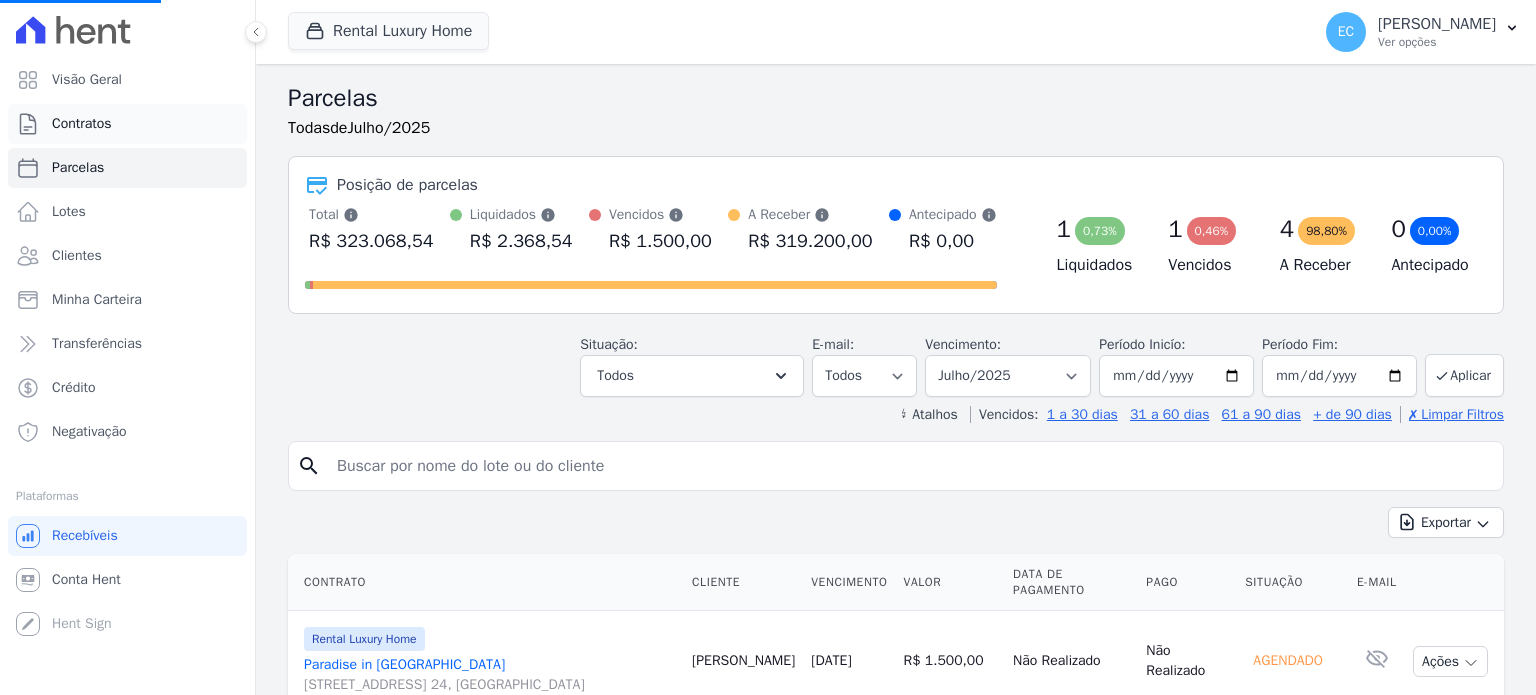 select 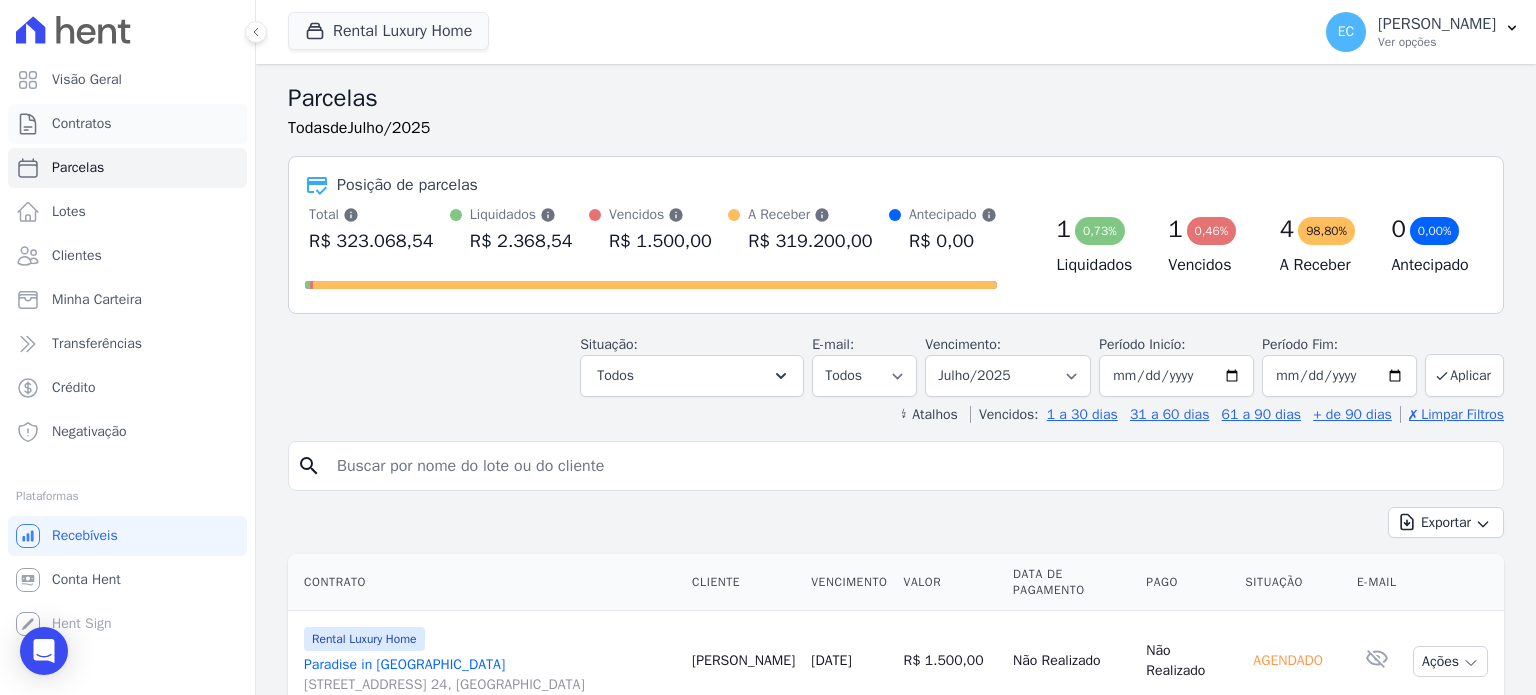 click on "Contratos" at bounding box center [127, 124] 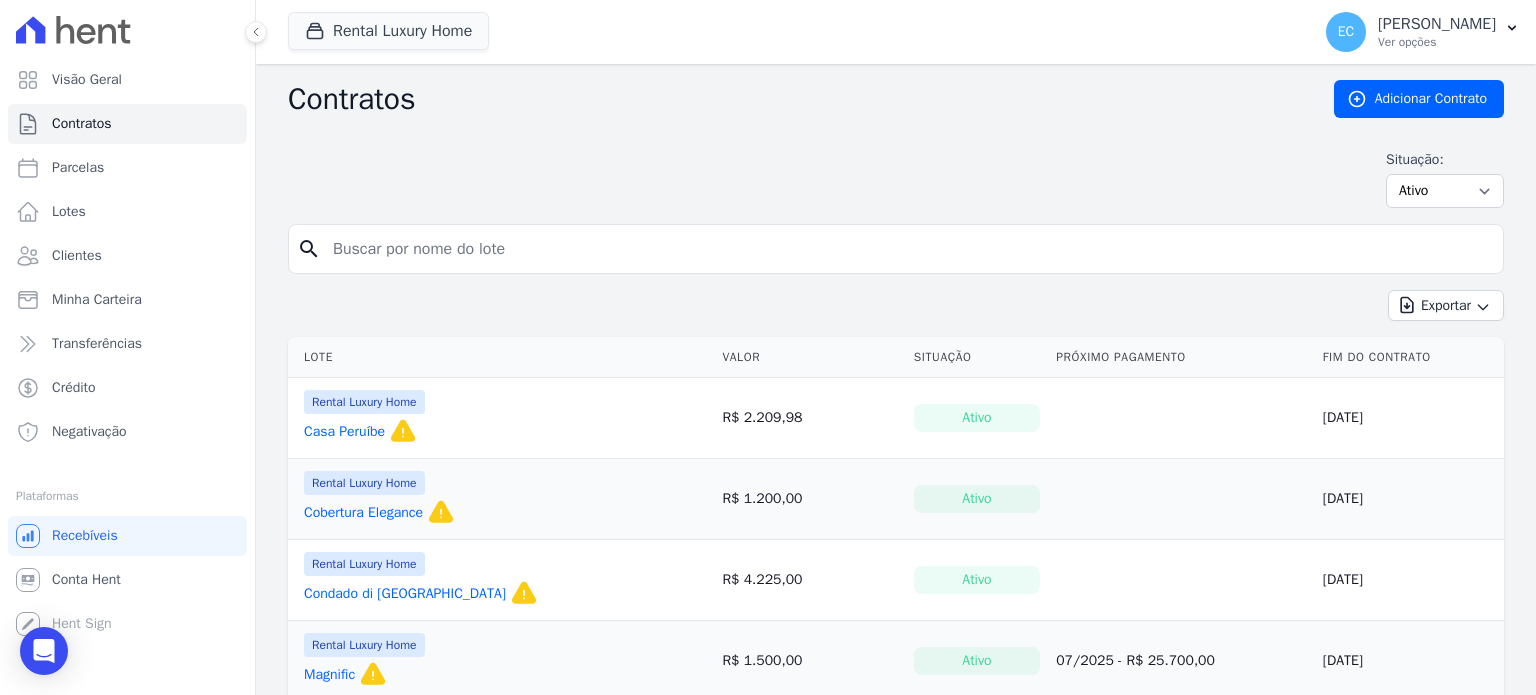 scroll, scrollTop: 400, scrollLeft: 0, axis: vertical 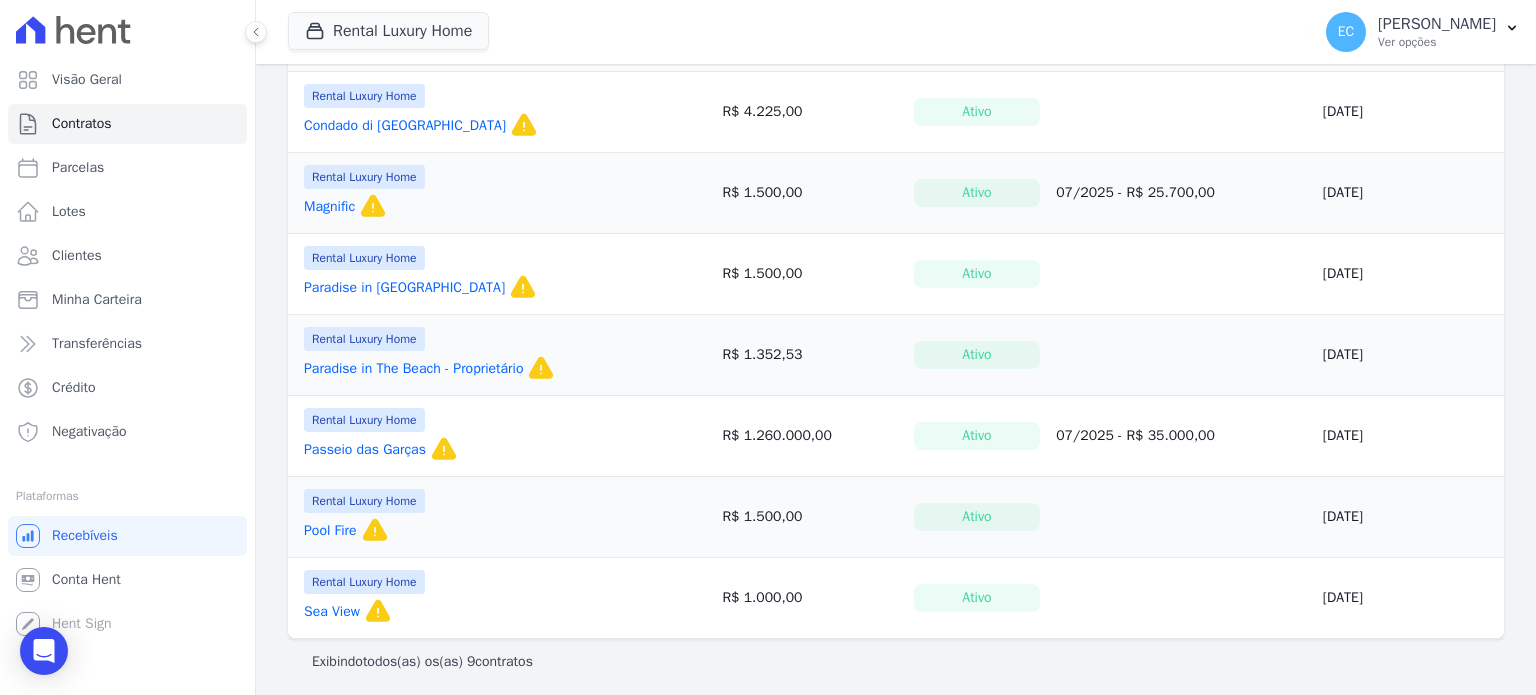 click on "Rental Luxury Home
Passeio das Garças
Esse contrato irá expirar em 25/Nov/2024 e a partir dessa data não gerará novos pagamentos!
R$ 1.260.000,00
Ativo
07/2025 - R$ 35.000,00
25/11/2024" at bounding box center (896, 436) 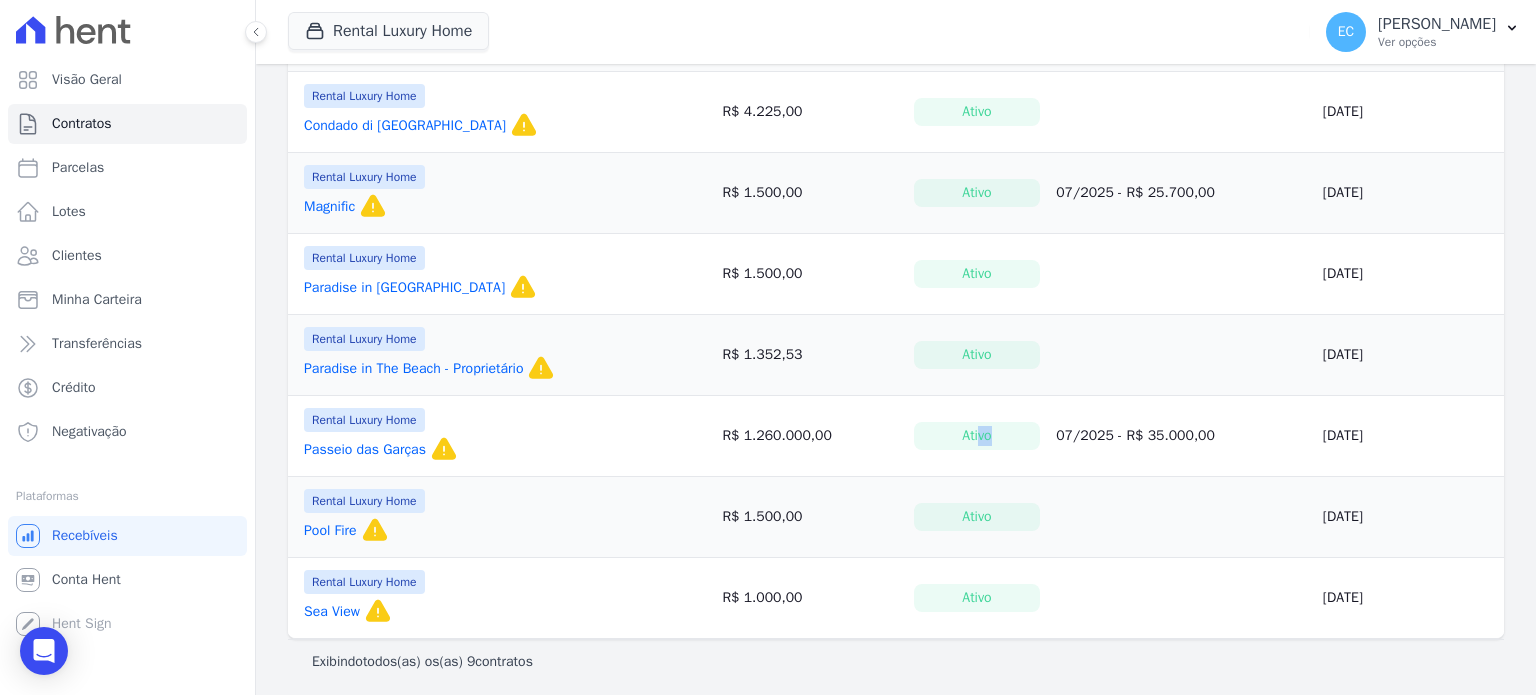click on "Ativo" at bounding box center (977, 436) 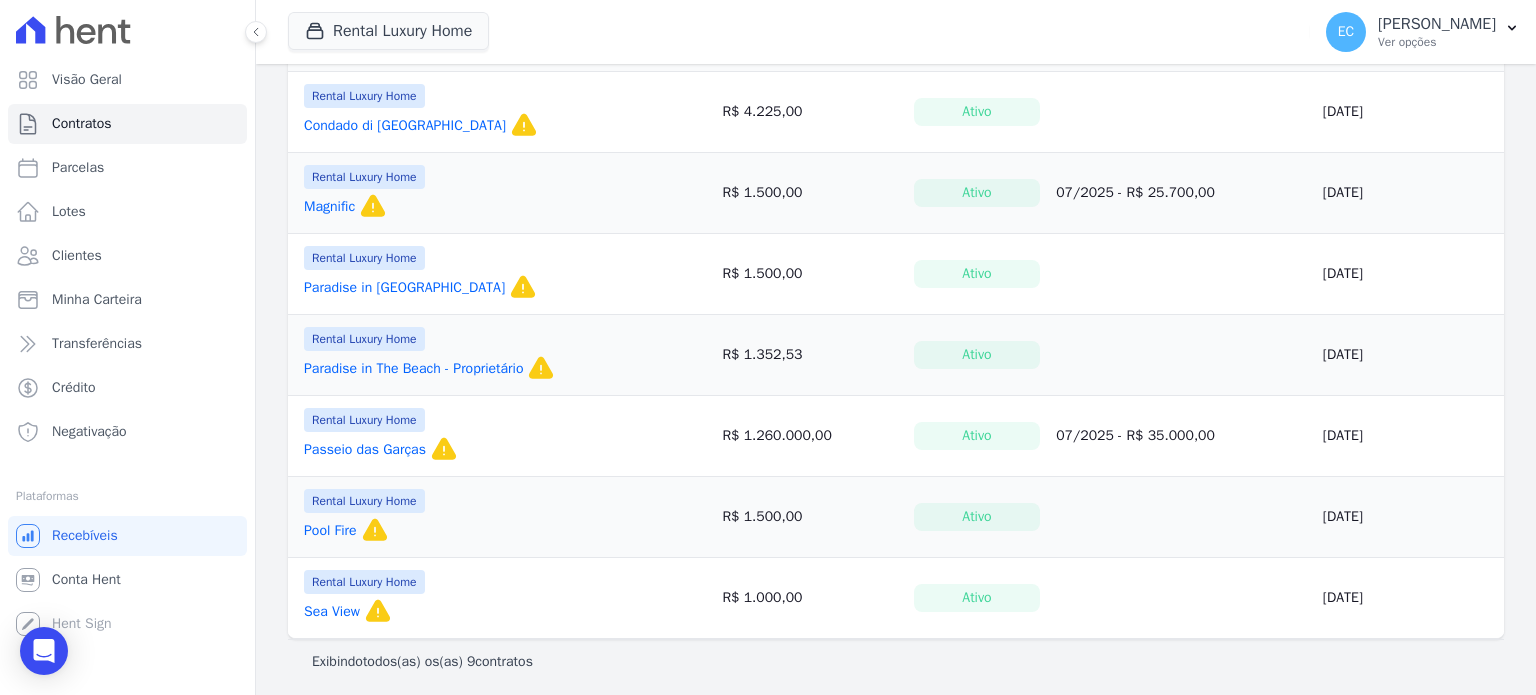 click on "R$ 1.260.000,00" at bounding box center (809, 436) 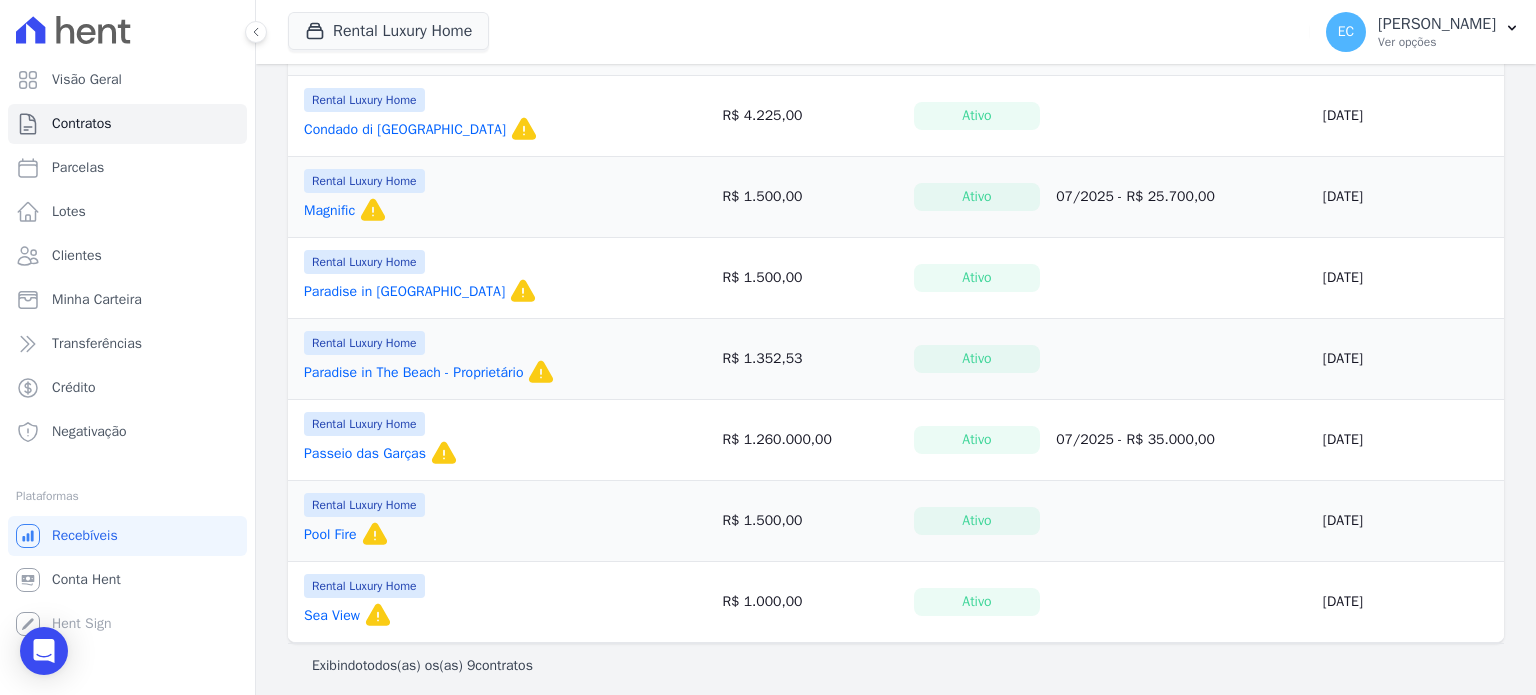 scroll, scrollTop: 468, scrollLeft: 0, axis: vertical 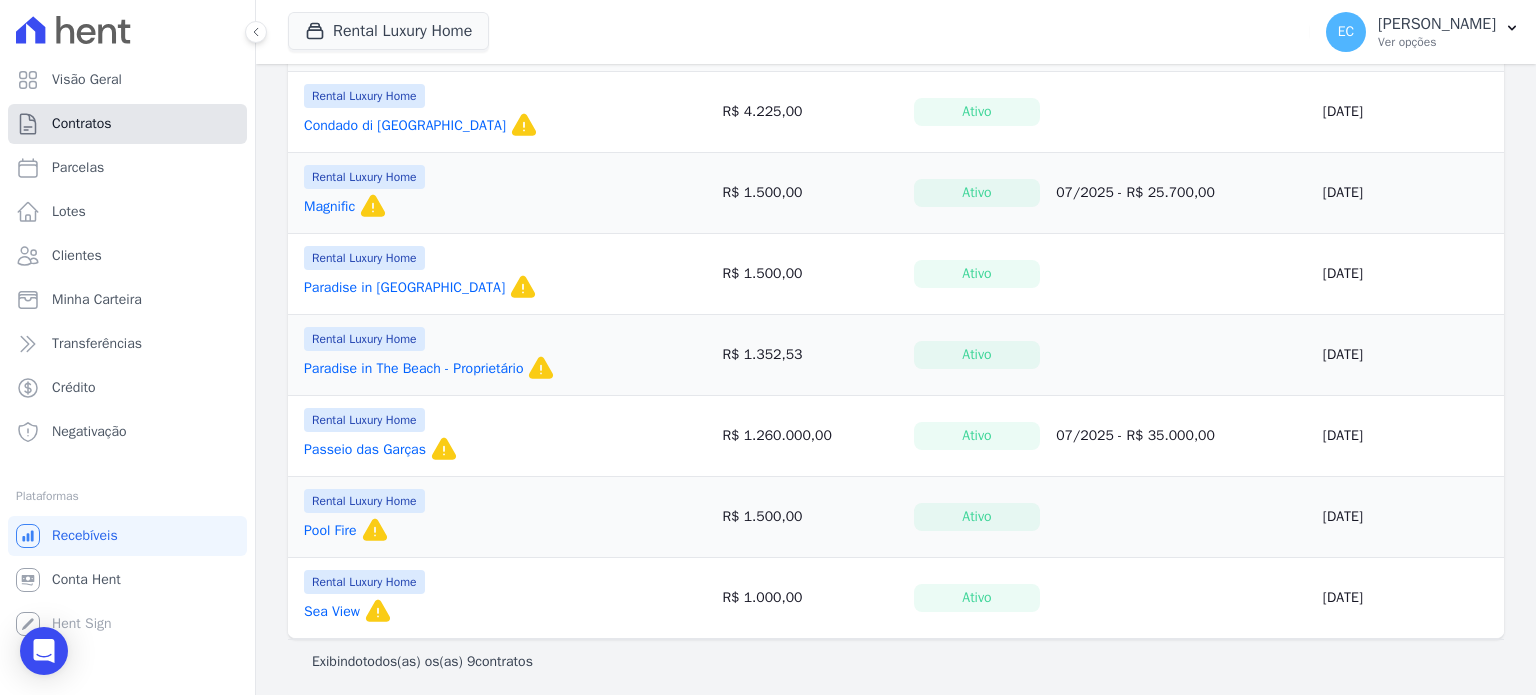 click on "Contratos" at bounding box center (82, 124) 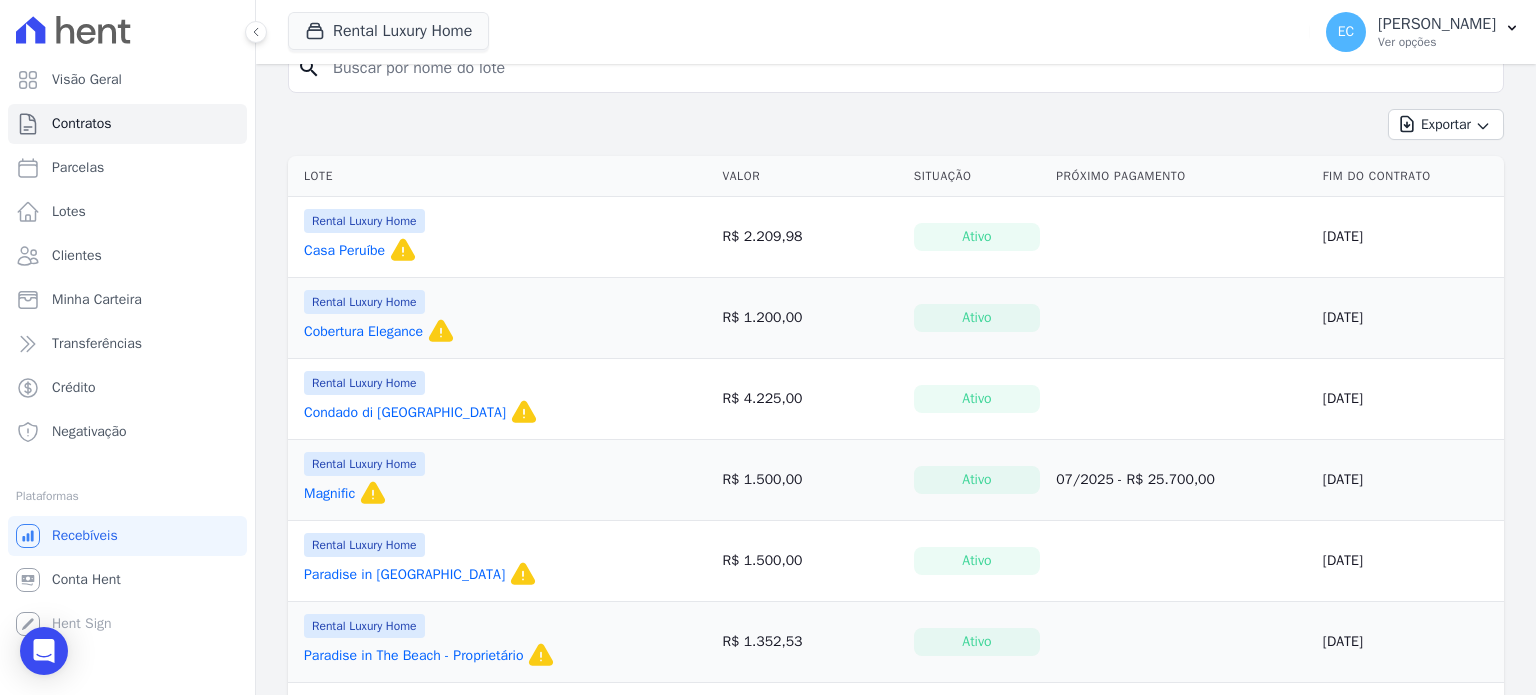 scroll, scrollTop: 0, scrollLeft: 0, axis: both 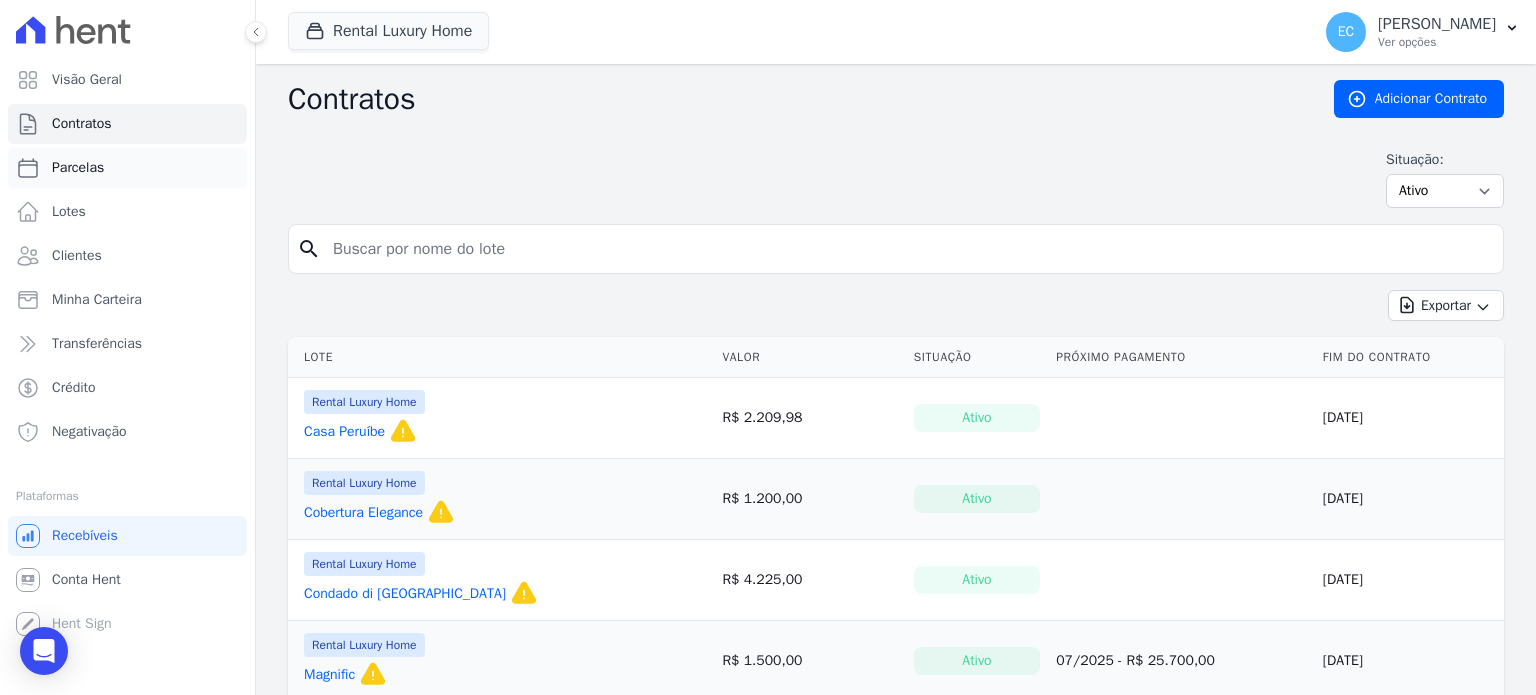 click on "Parcelas" at bounding box center (127, 168) 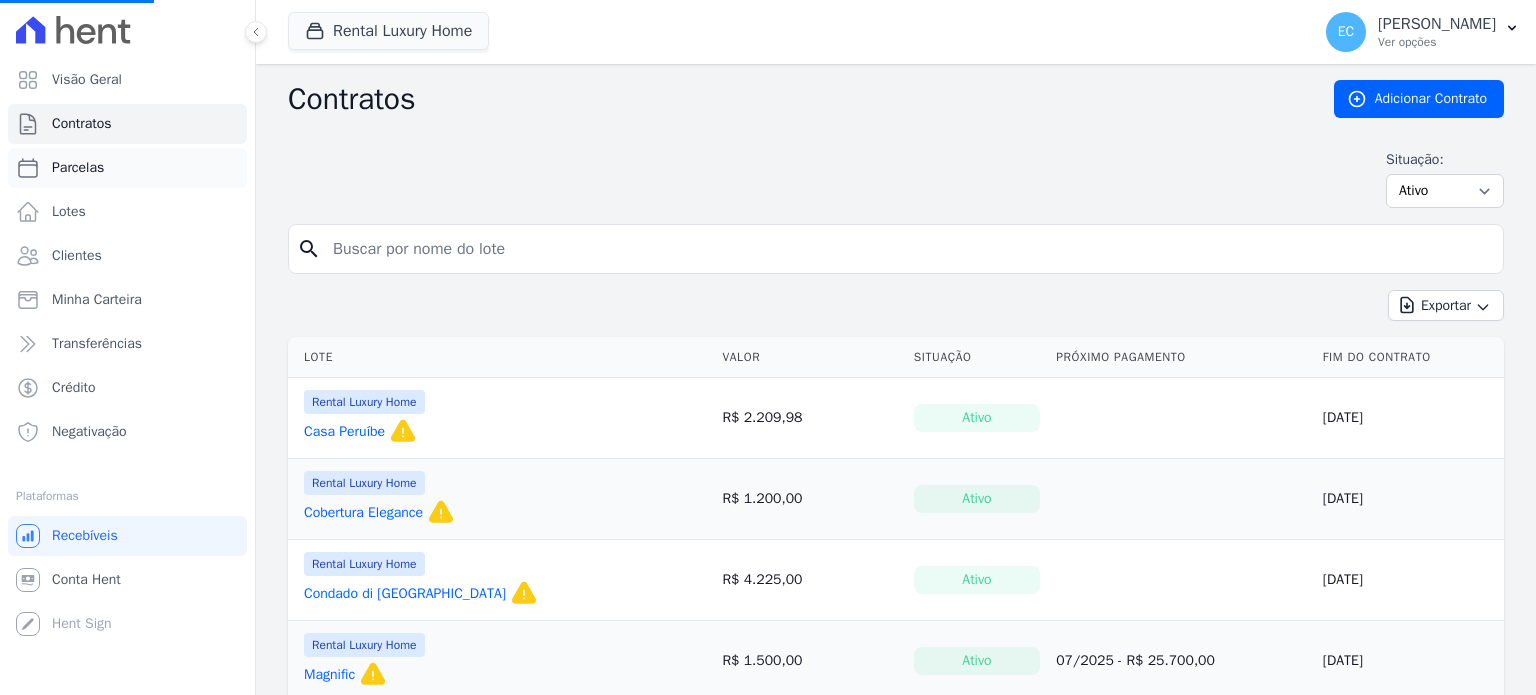 select 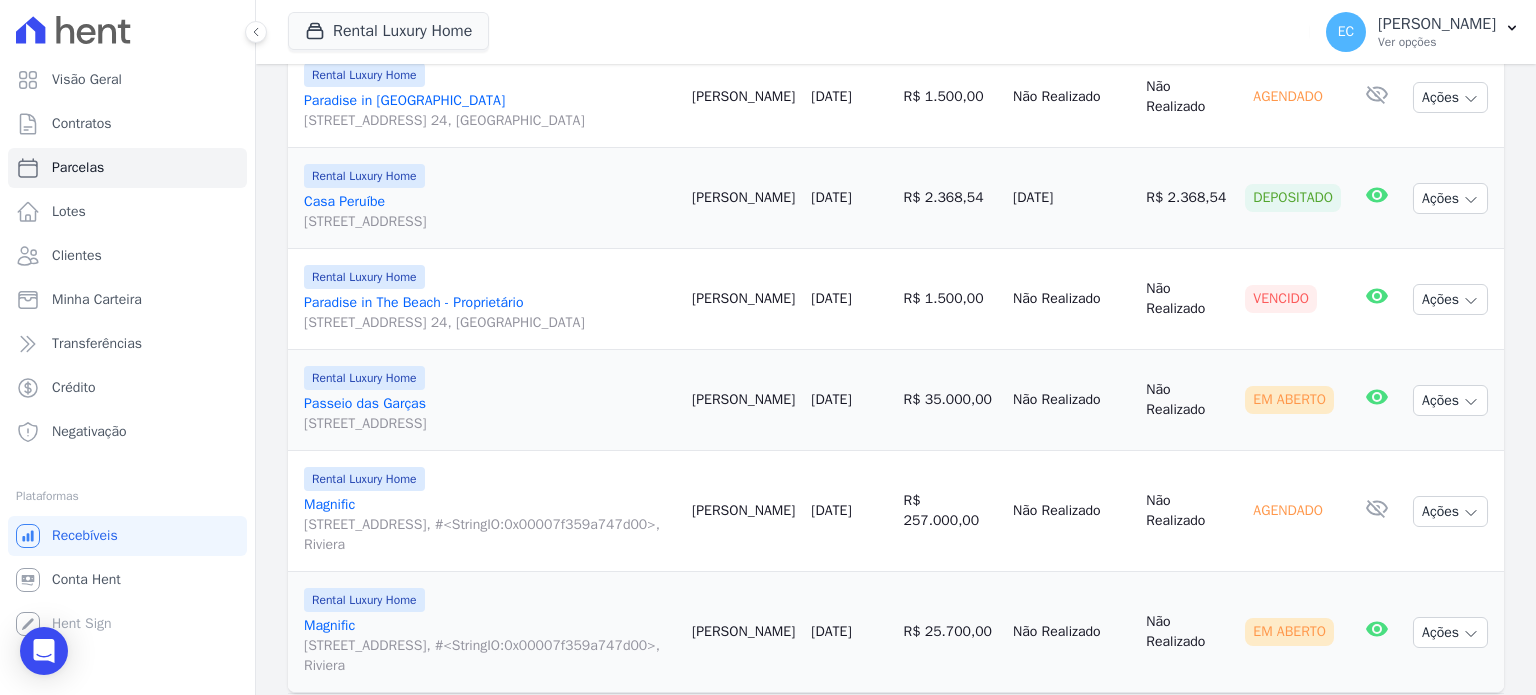 scroll, scrollTop: 620, scrollLeft: 0, axis: vertical 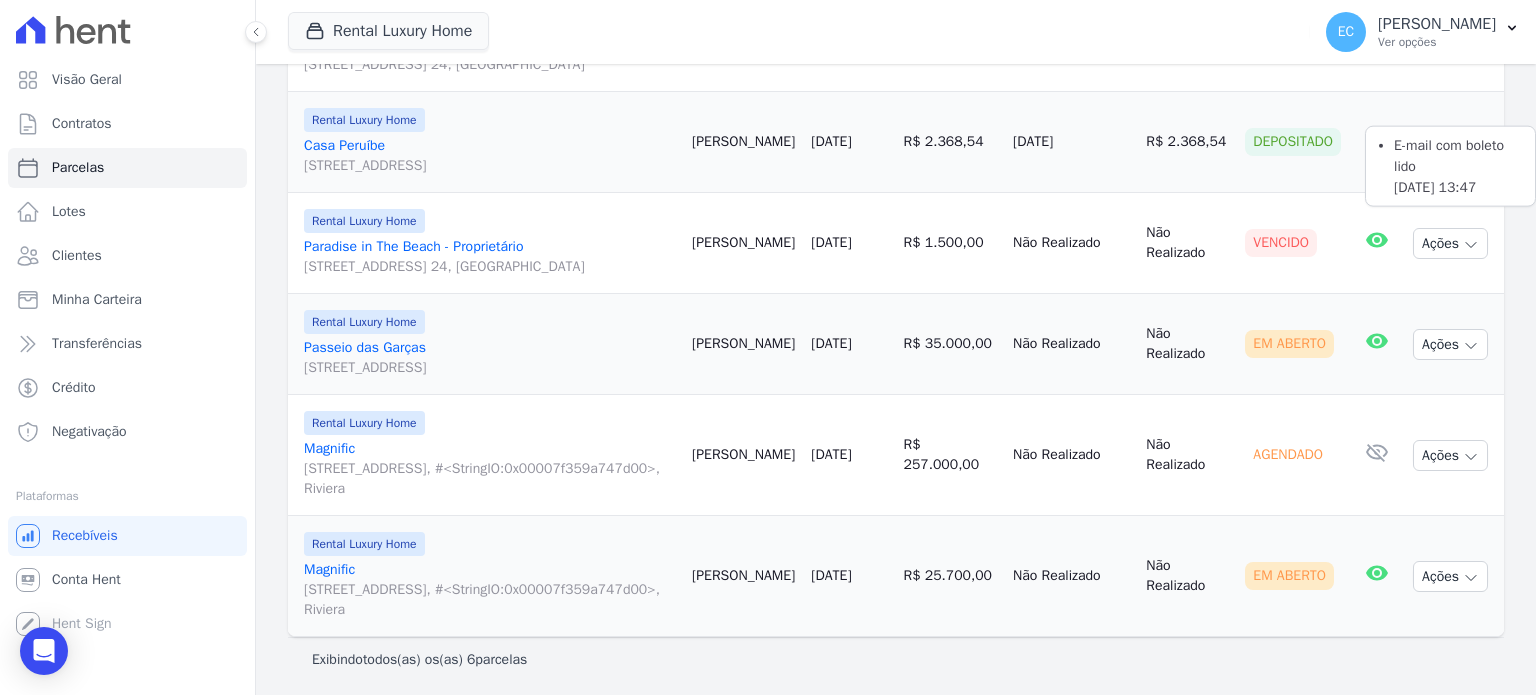 click 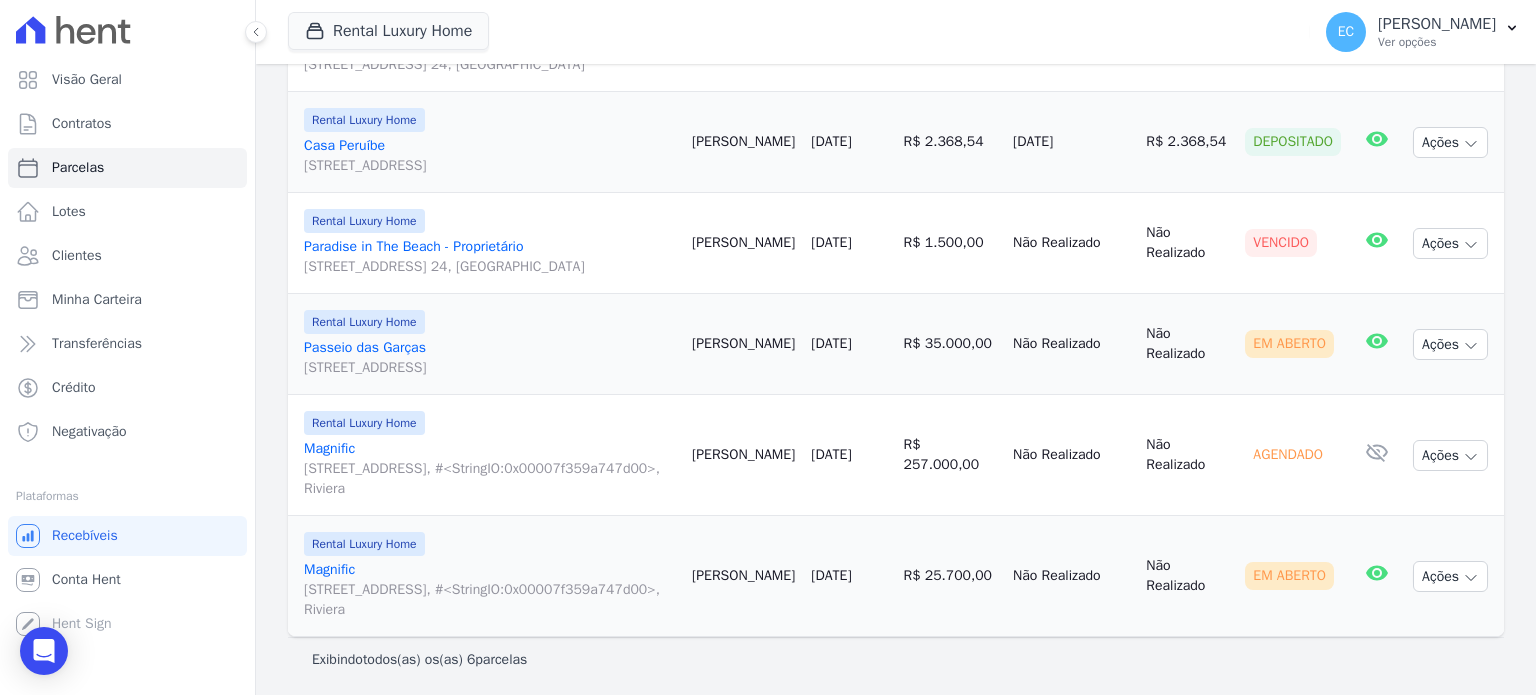 click on "E-mail com boleto lido
14/07/2025, 09:29" at bounding box center (1377, 576) 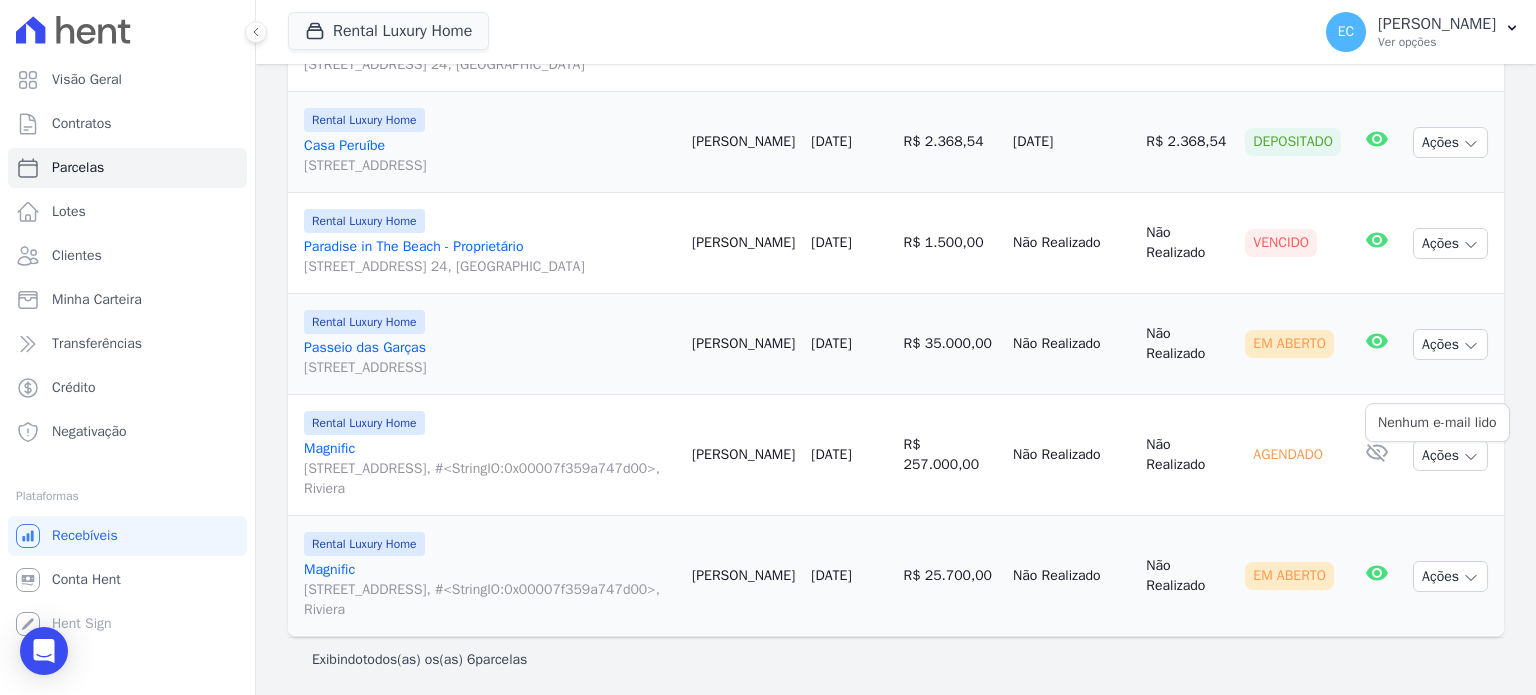 click 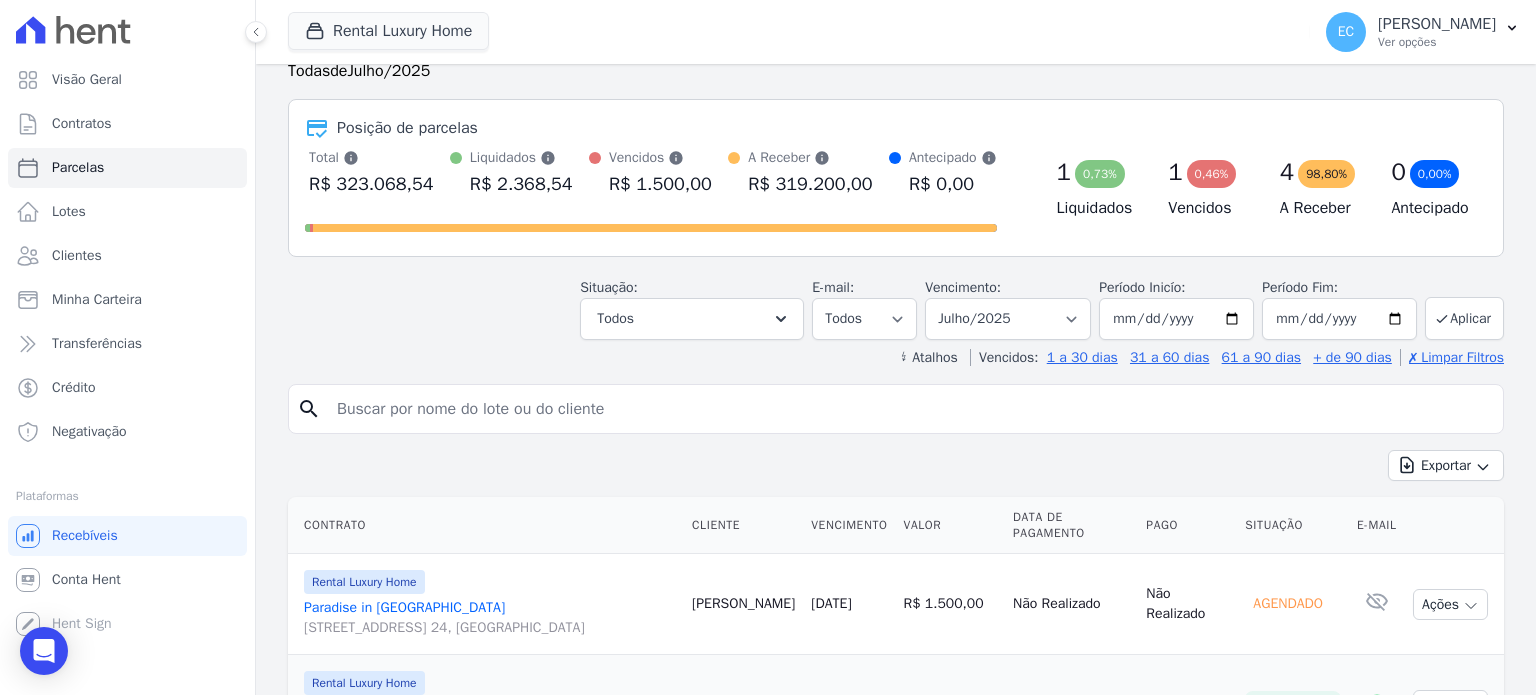 scroll, scrollTop: 0, scrollLeft: 0, axis: both 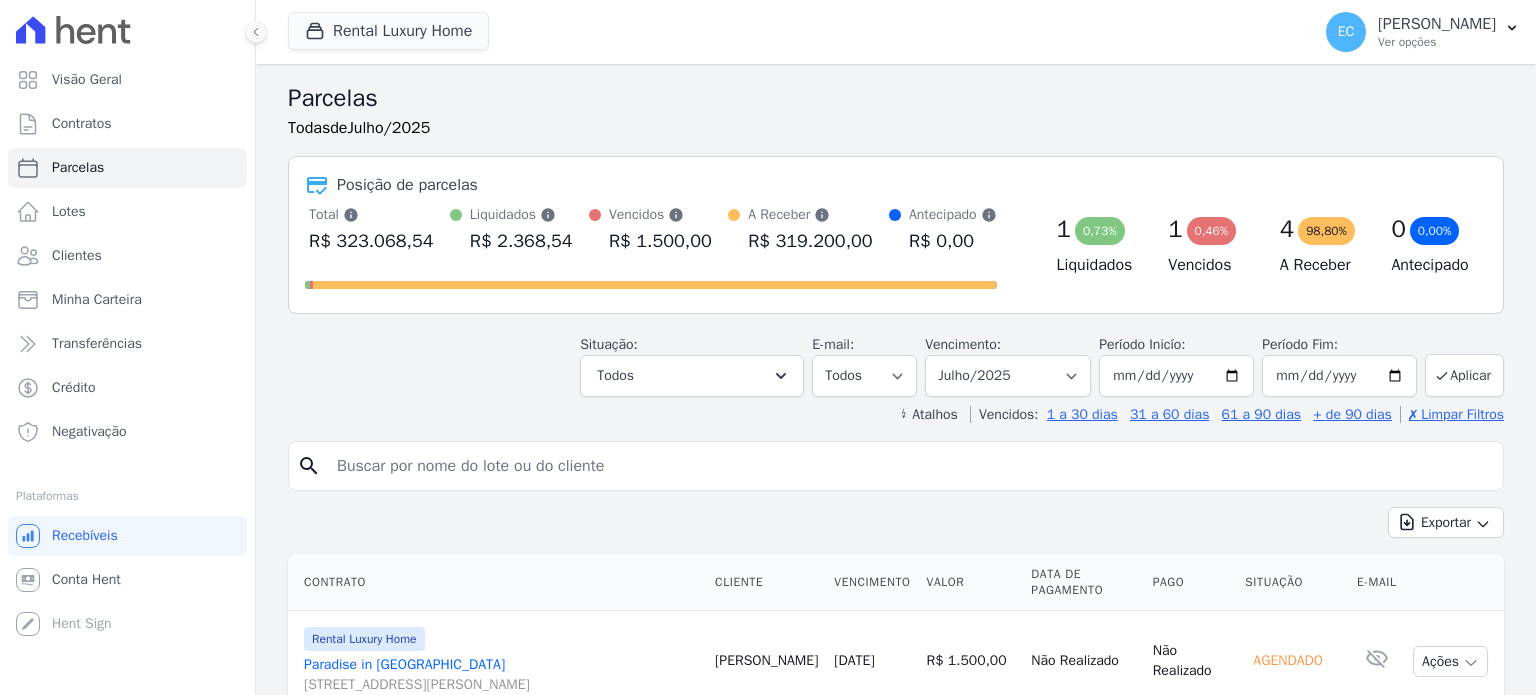 select 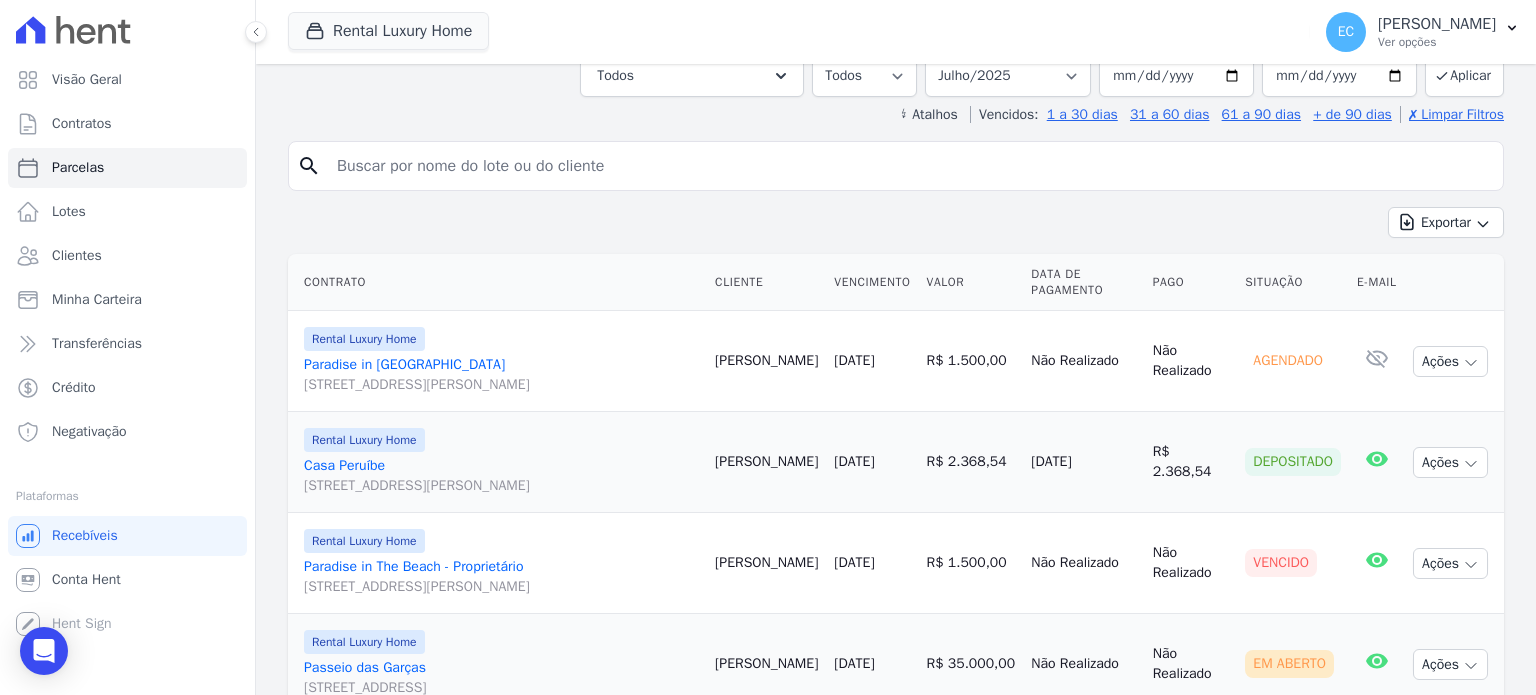 scroll, scrollTop: 620, scrollLeft: 0, axis: vertical 